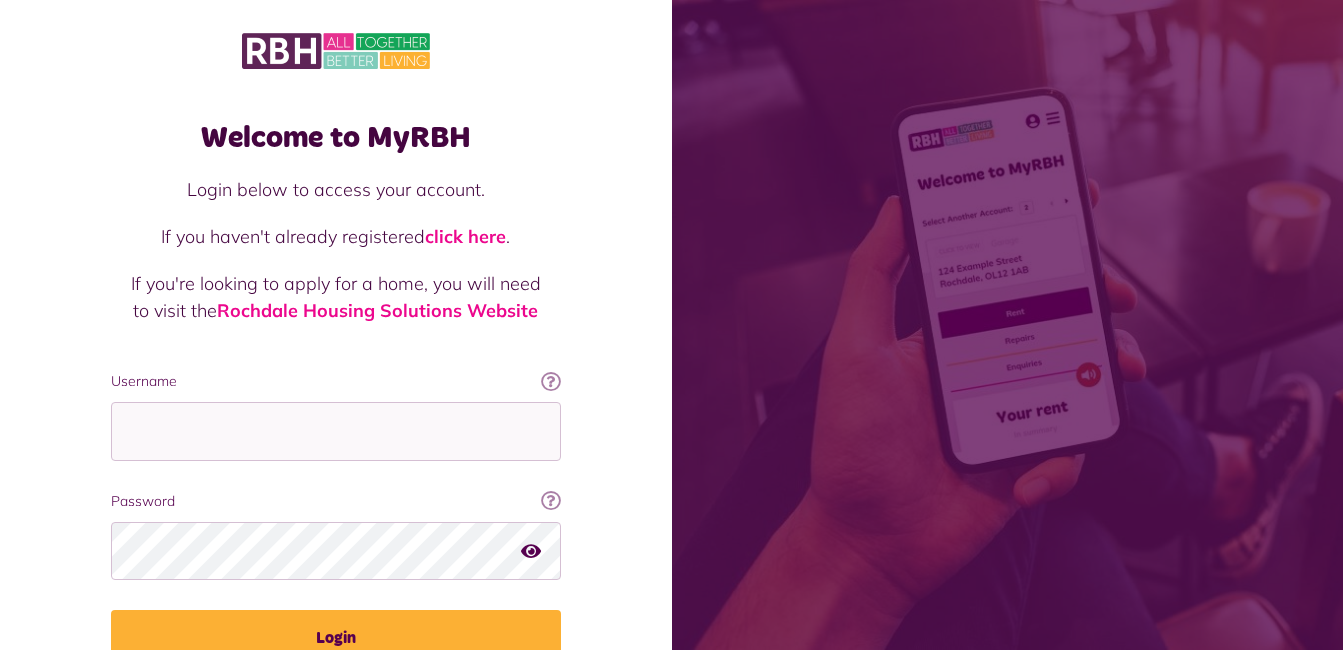 click on "Username" at bounding box center [336, 431] 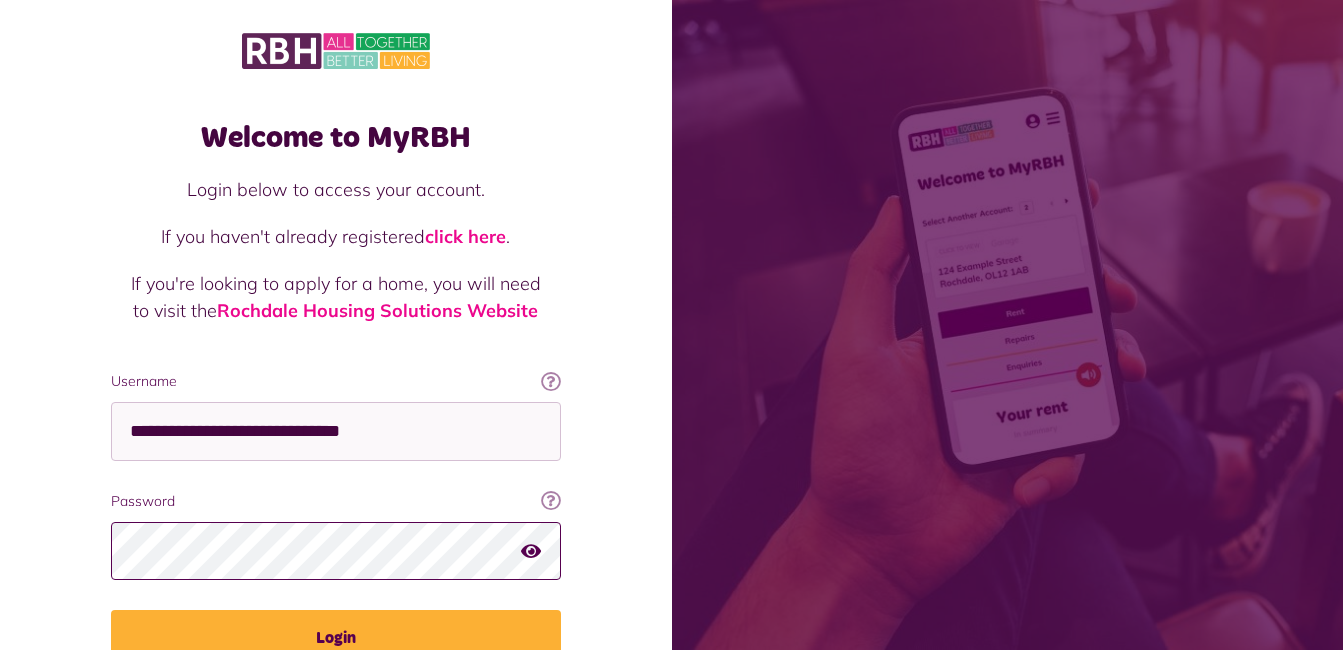 click on "Login" at bounding box center [336, 638] 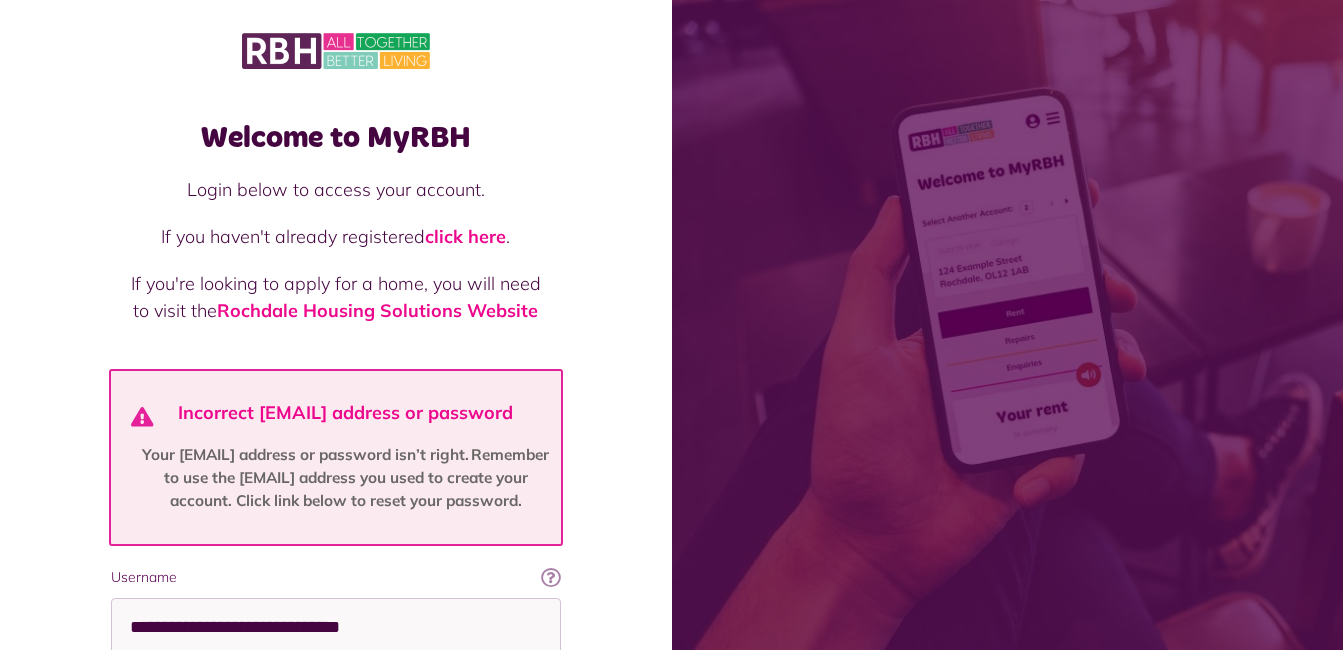 scroll, scrollTop: 0, scrollLeft: 0, axis: both 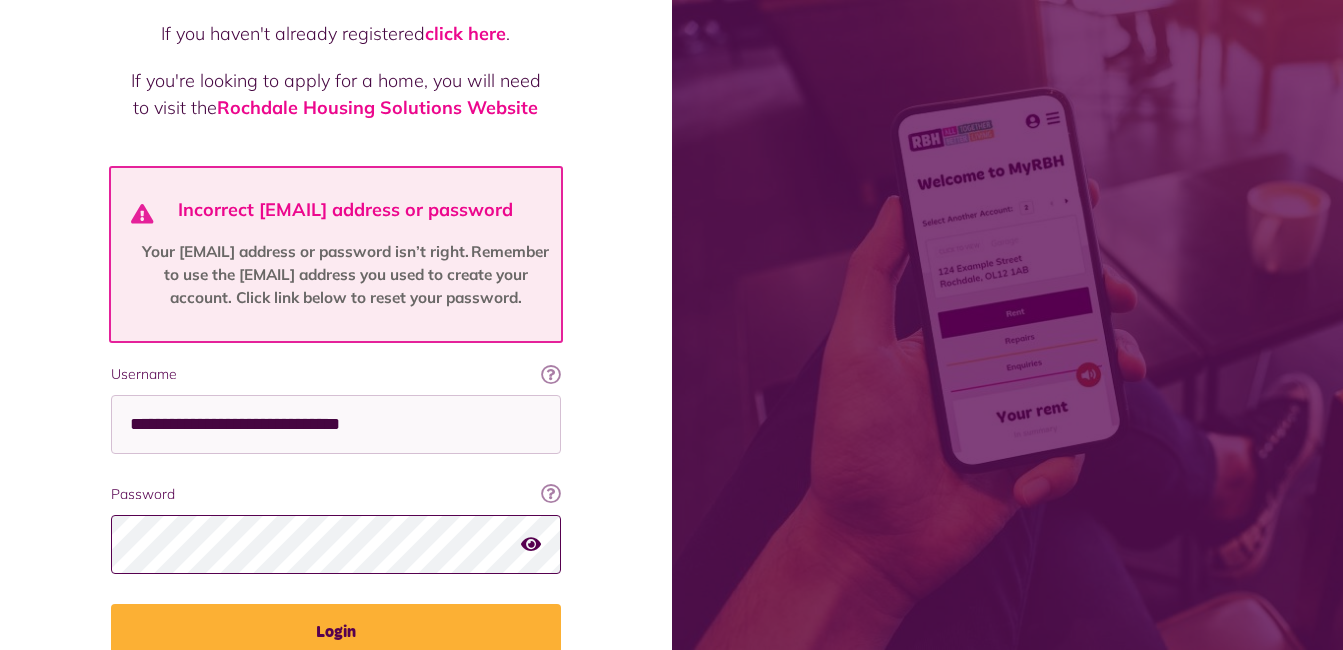 click on "Login" at bounding box center [336, 632] 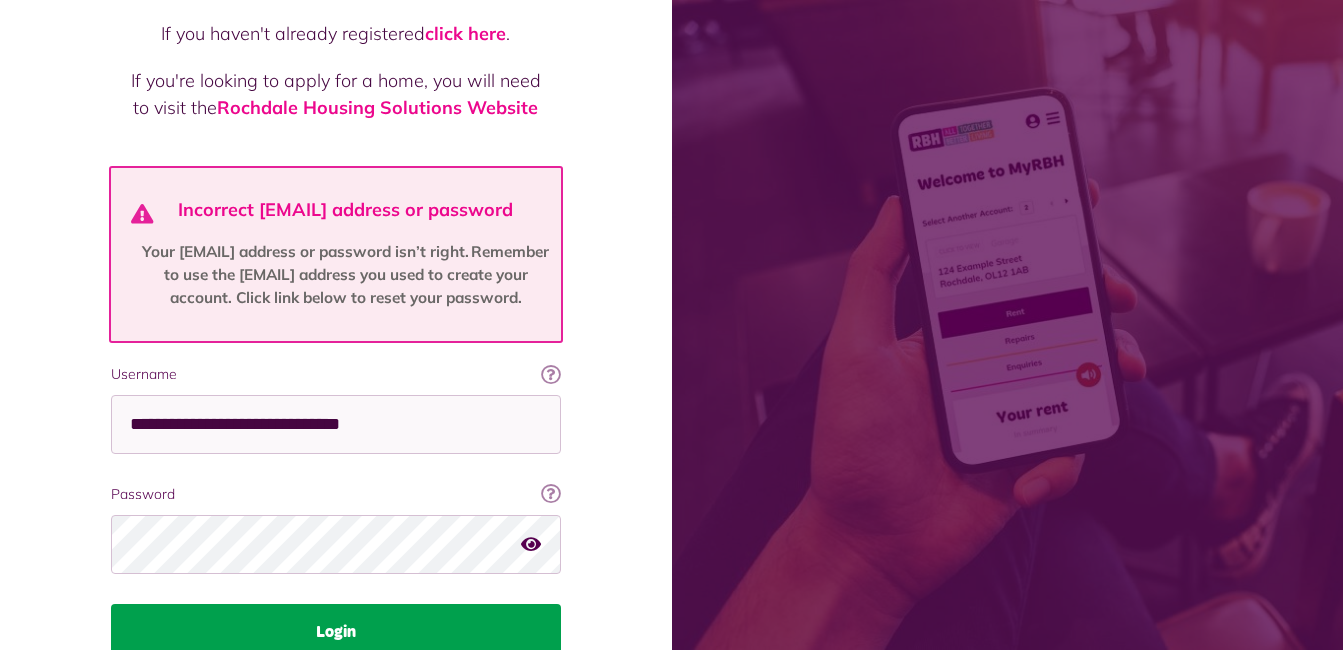 click on "Login" at bounding box center (336, 632) 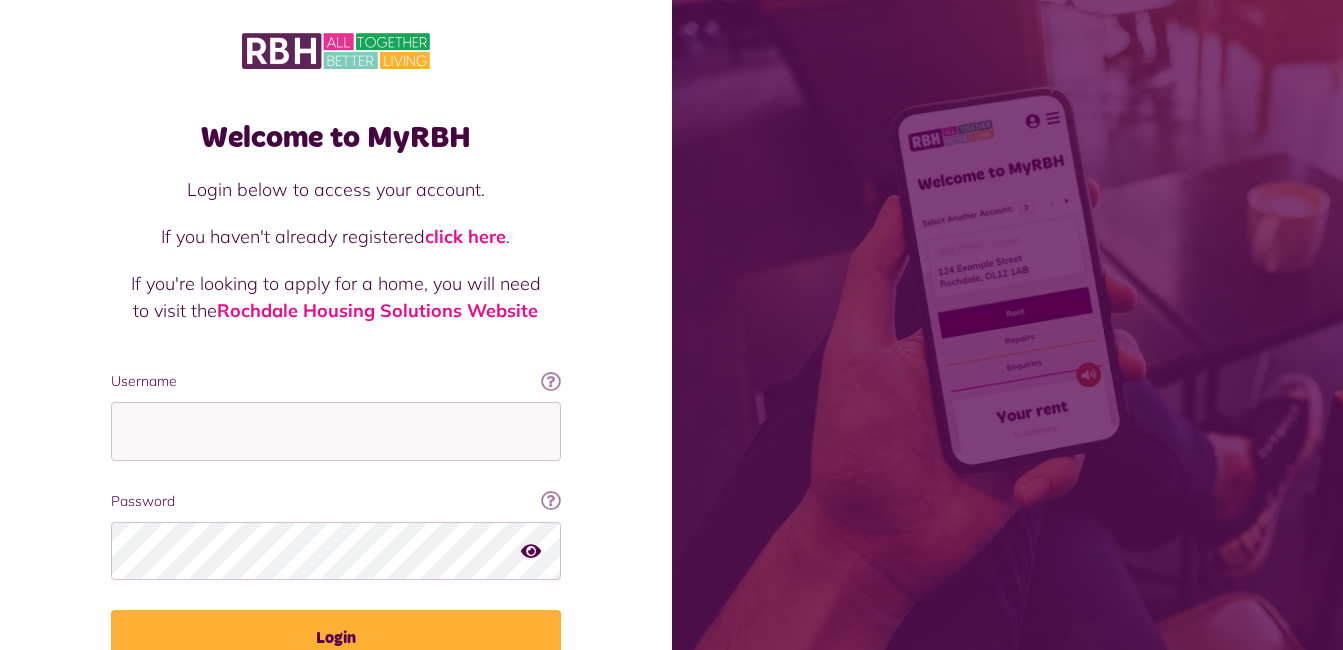 scroll, scrollTop: 0, scrollLeft: 0, axis: both 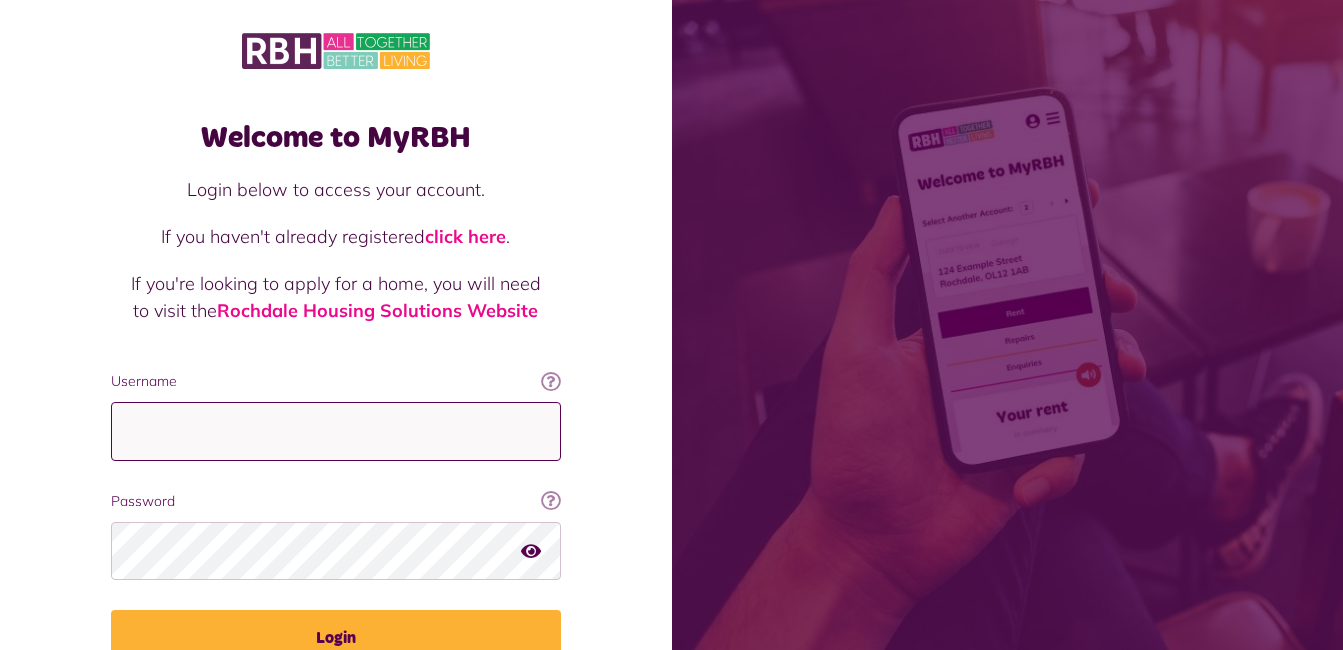 click on "Username" at bounding box center [336, 431] 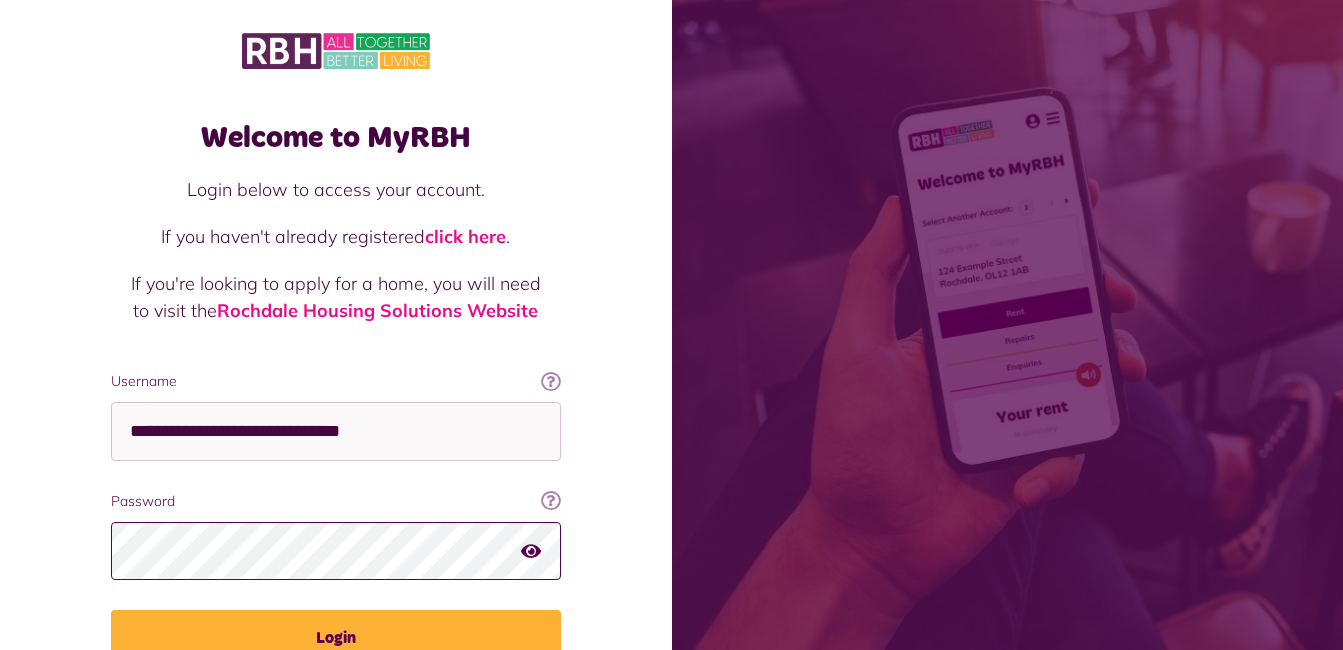 click on "Login" at bounding box center [336, 638] 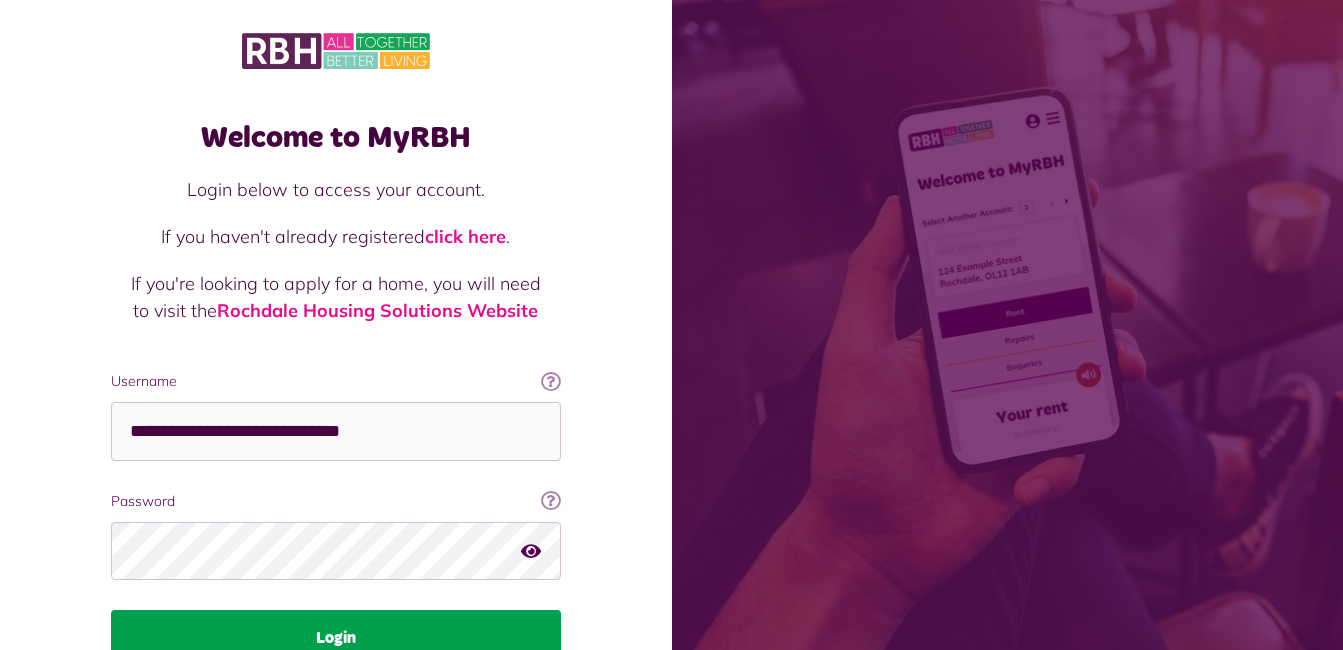 click on "Login" at bounding box center [336, 638] 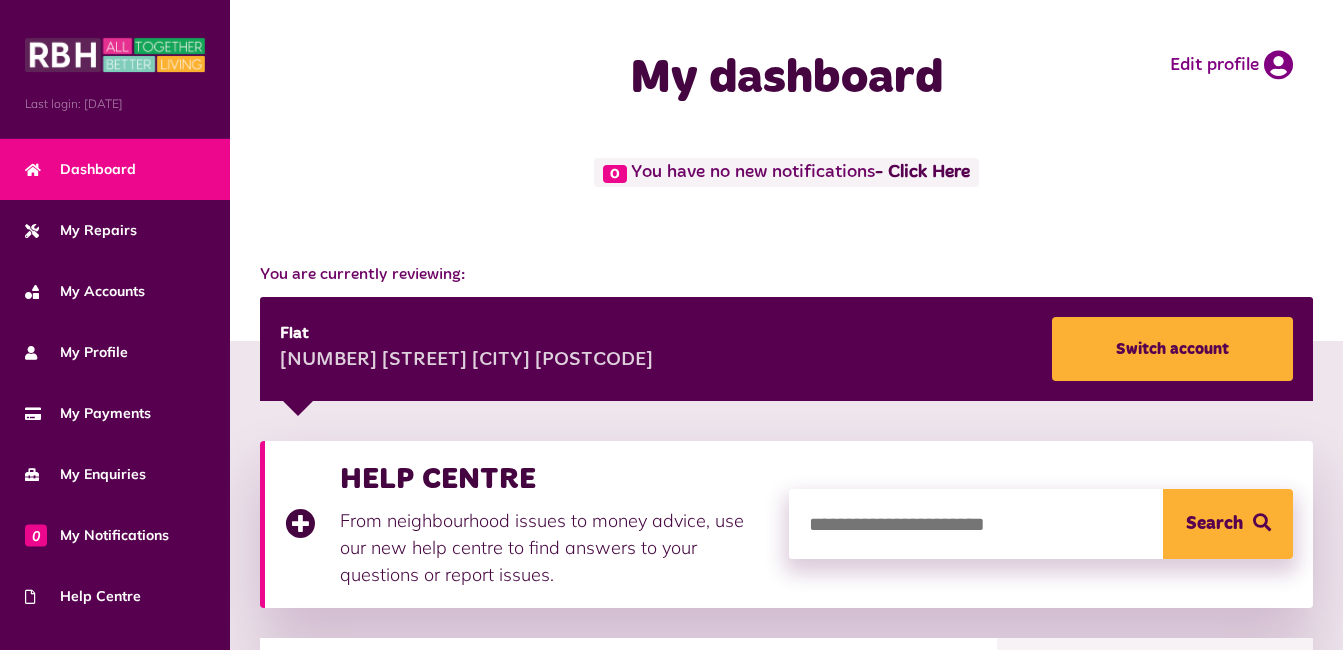 scroll, scrollTop: 0, scrollLeft: 0, axis: both 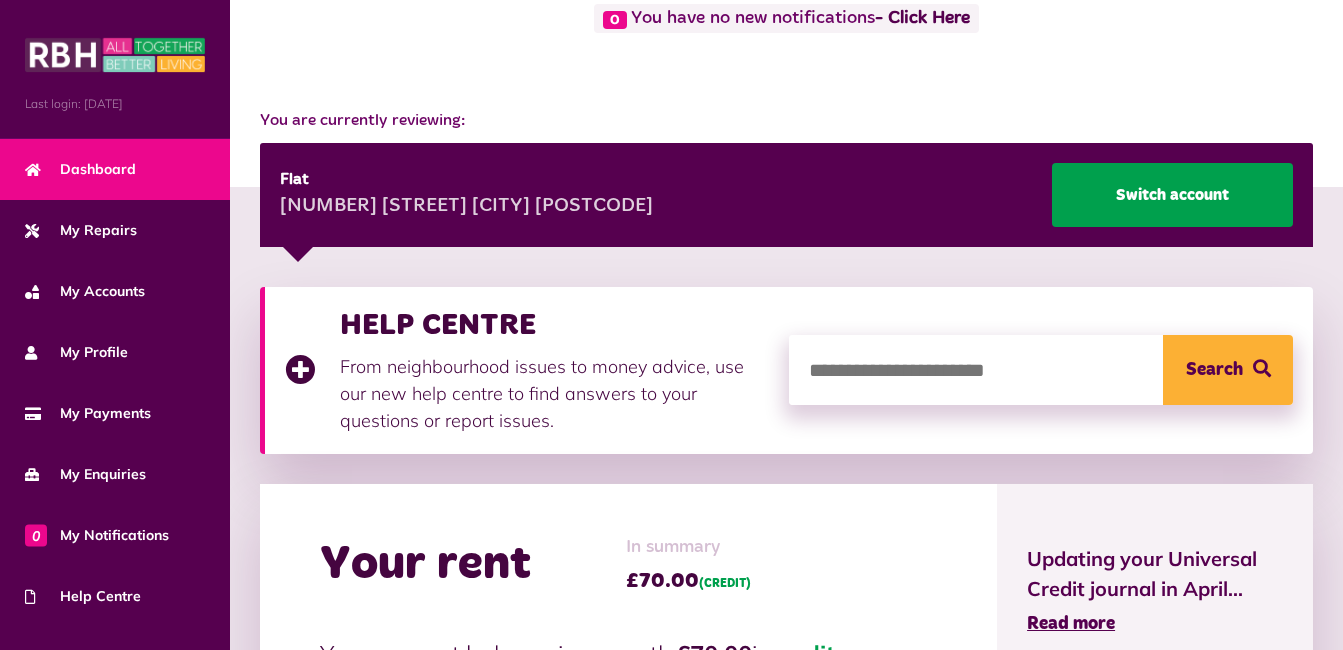 click on "Switch account" at bounding box center [1172, 195] 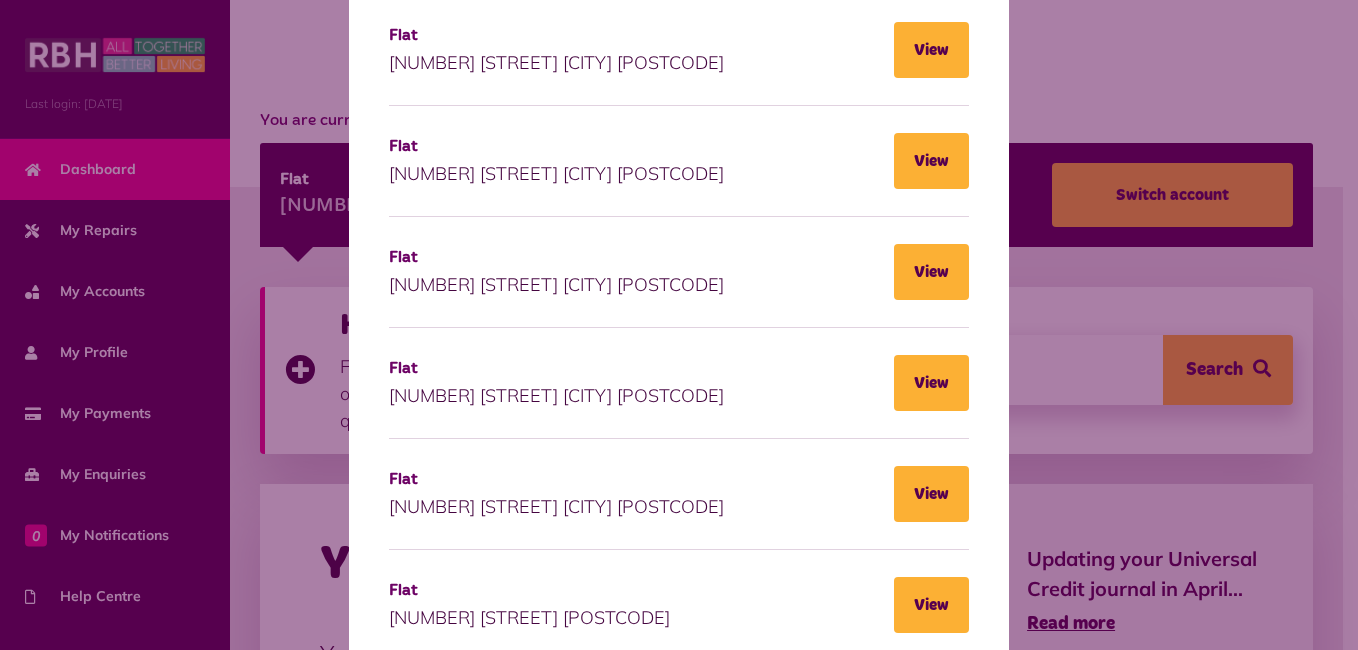 scroll, scrollTop: 140, scrollLeft: 0, axis: vertical 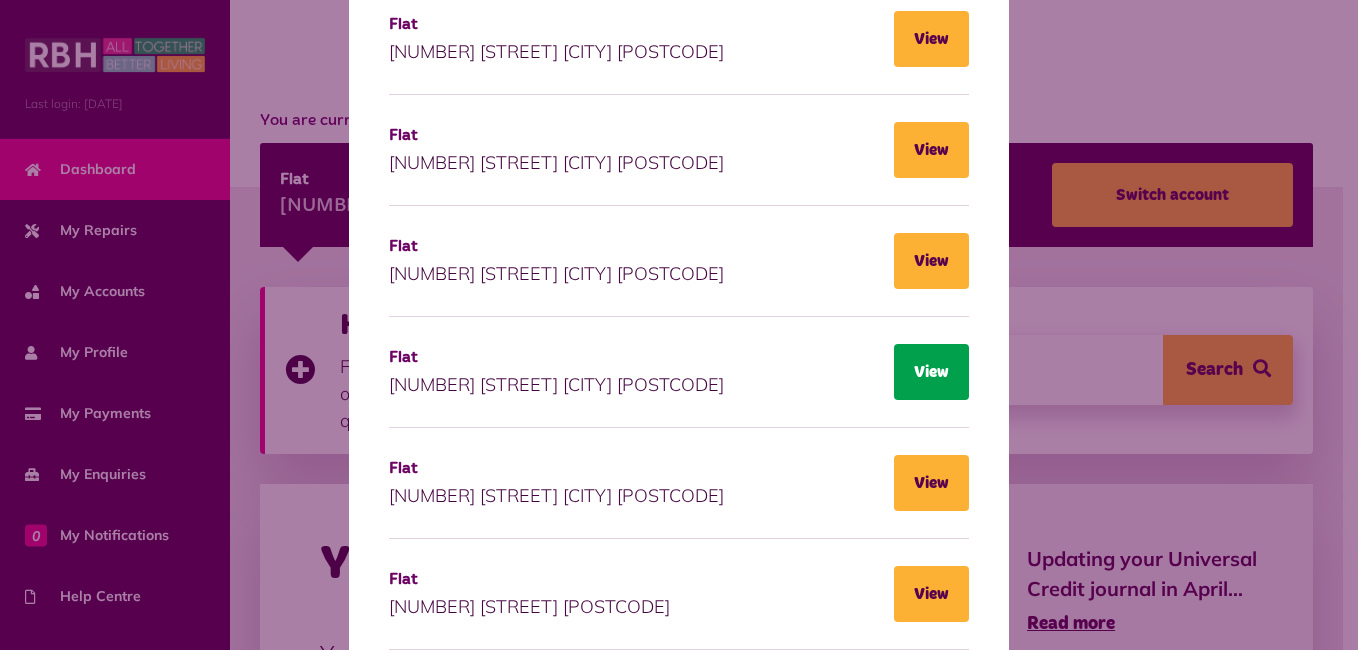 click on "View" at bounding box center (931, 39) 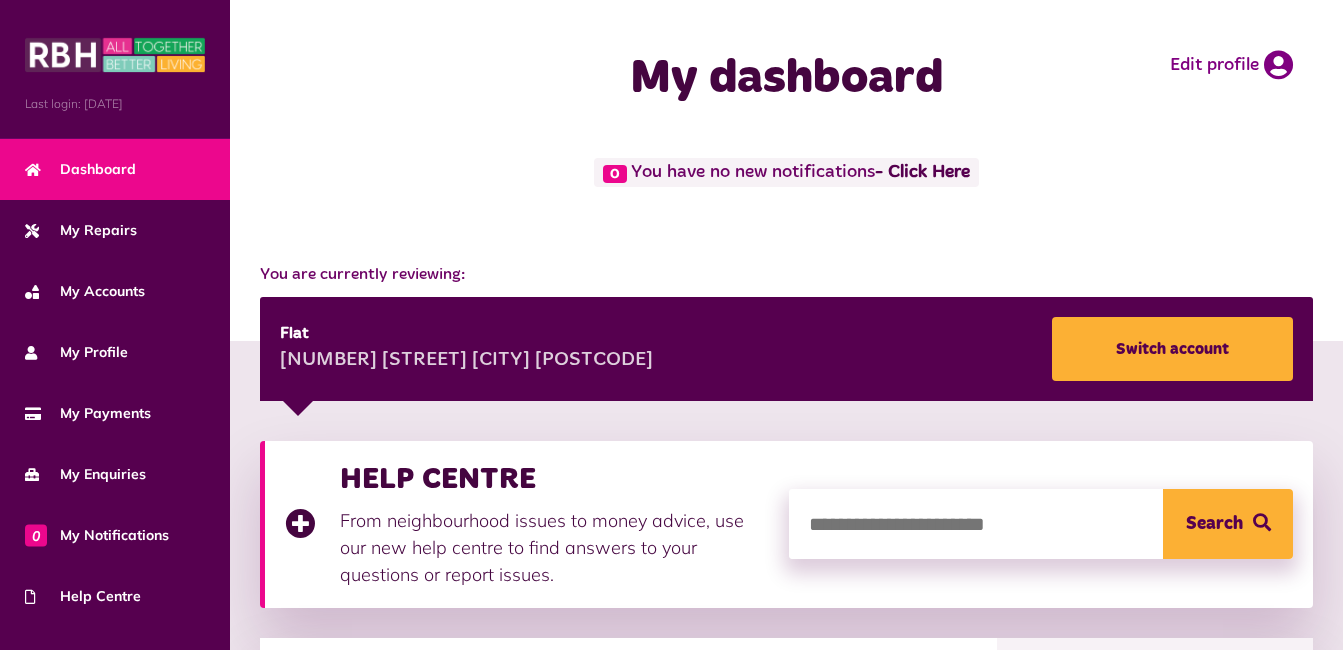 scroll, scrollTop: 0, scrollLeft: 0, axis: both 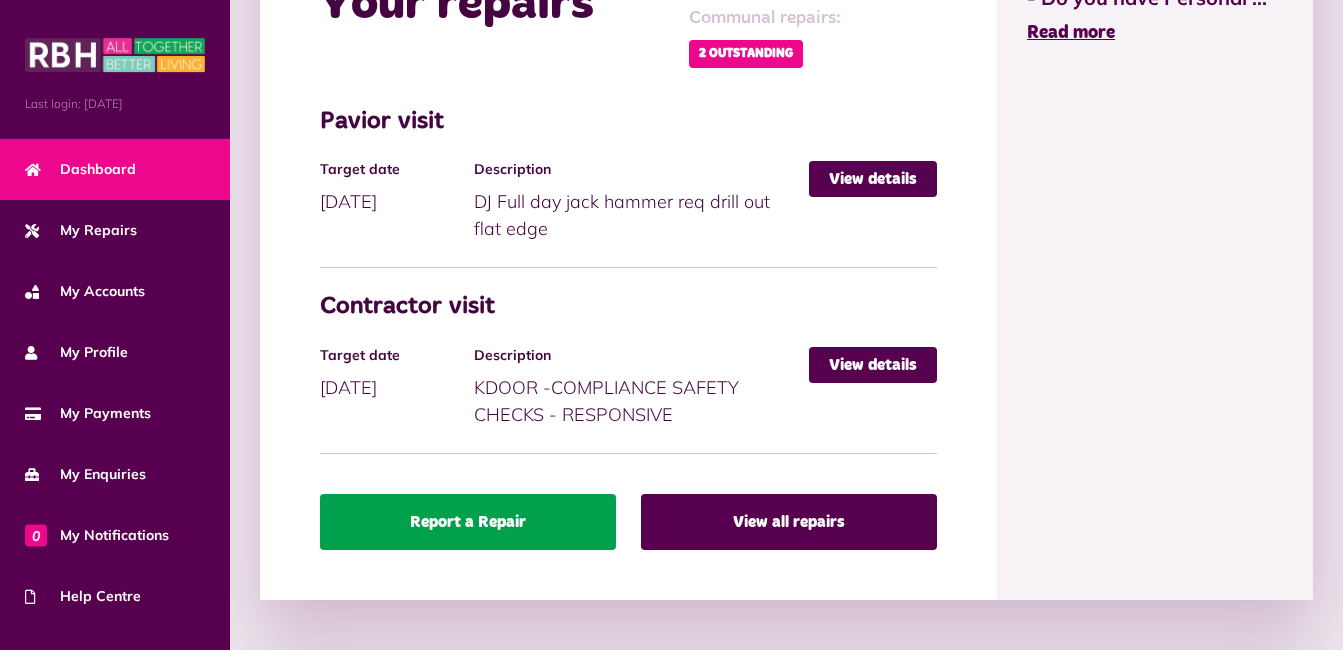 click on "Report a Repair" at bounding box center (468, 522) 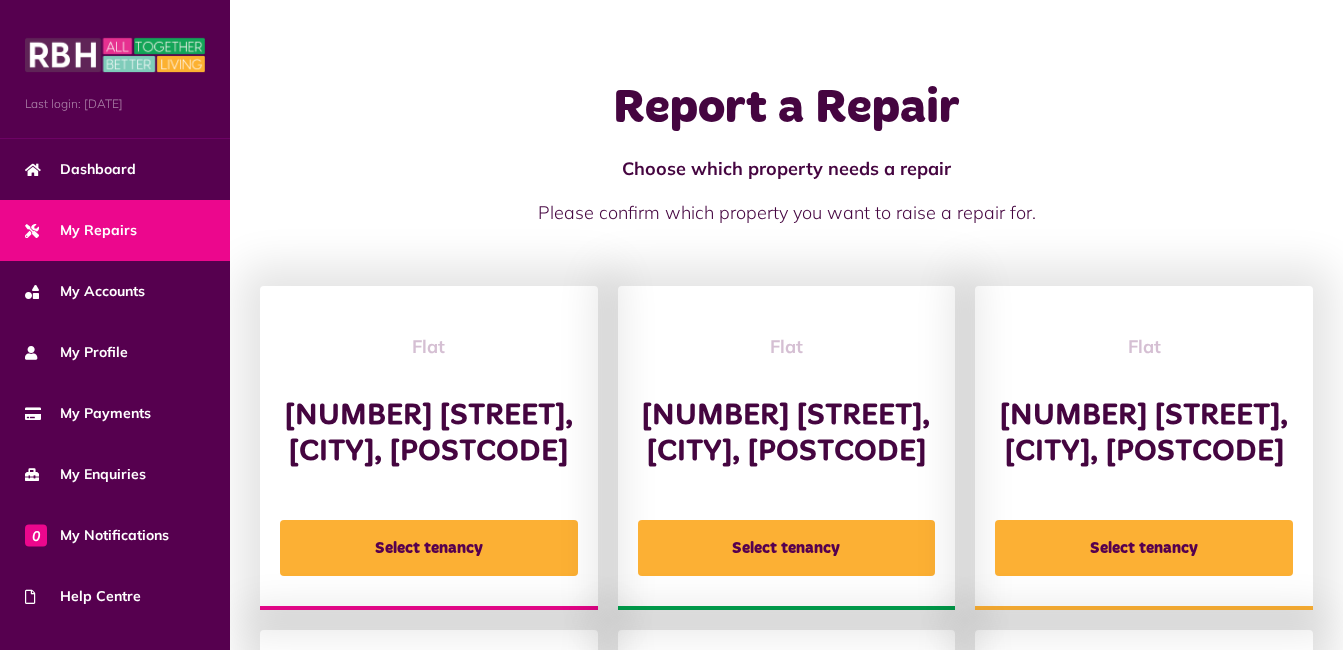 scroll, scrollTop: 0, scrollLeft: 0, axis: both 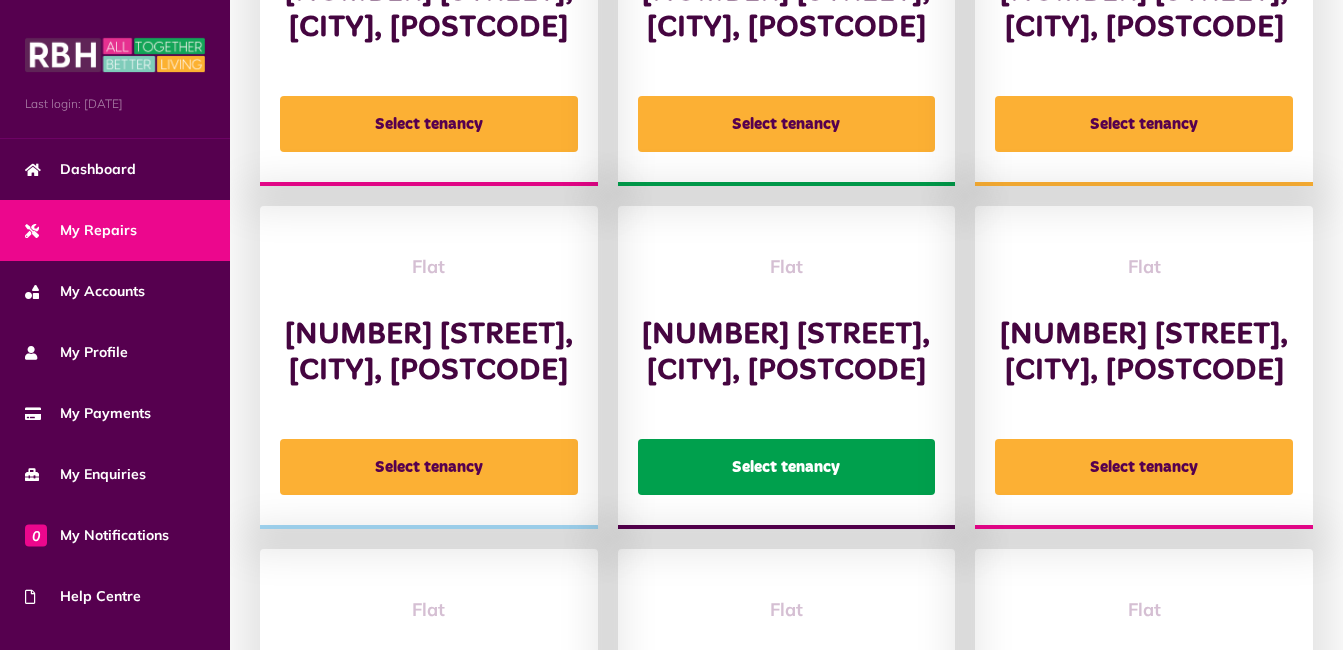 click on "Select tenancy" 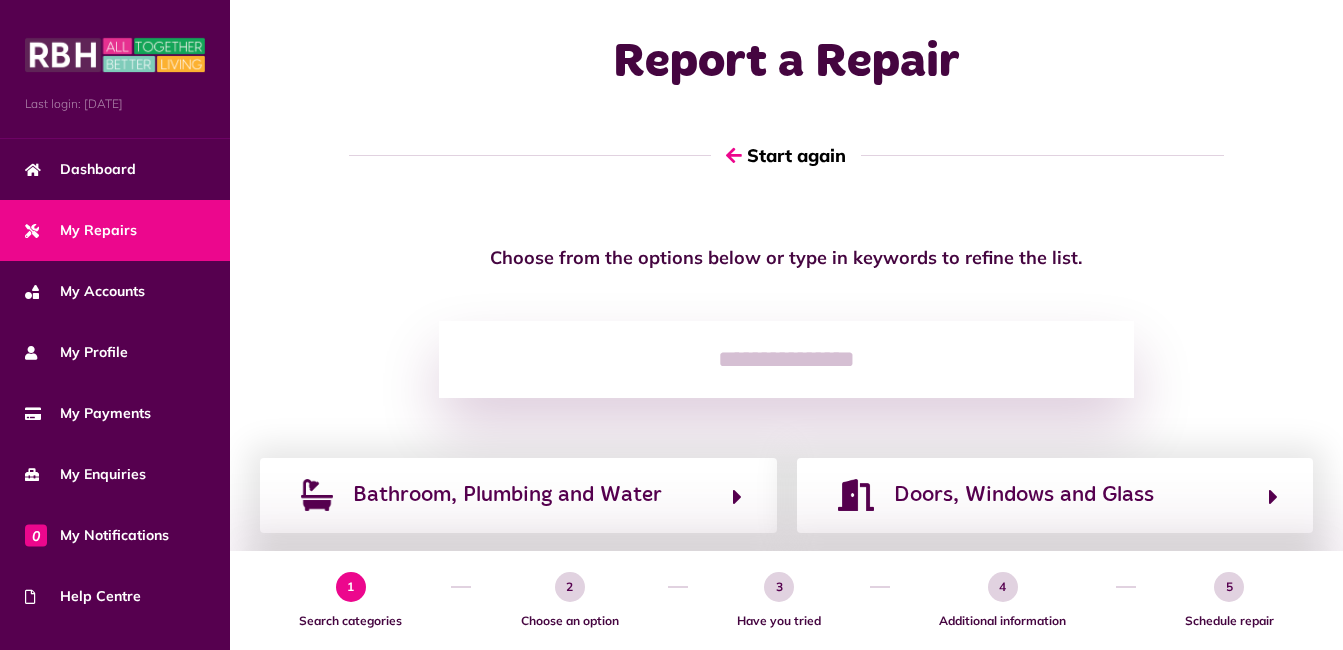 scroll, scrollTop: 0, scrollLeft: 0, axis: both 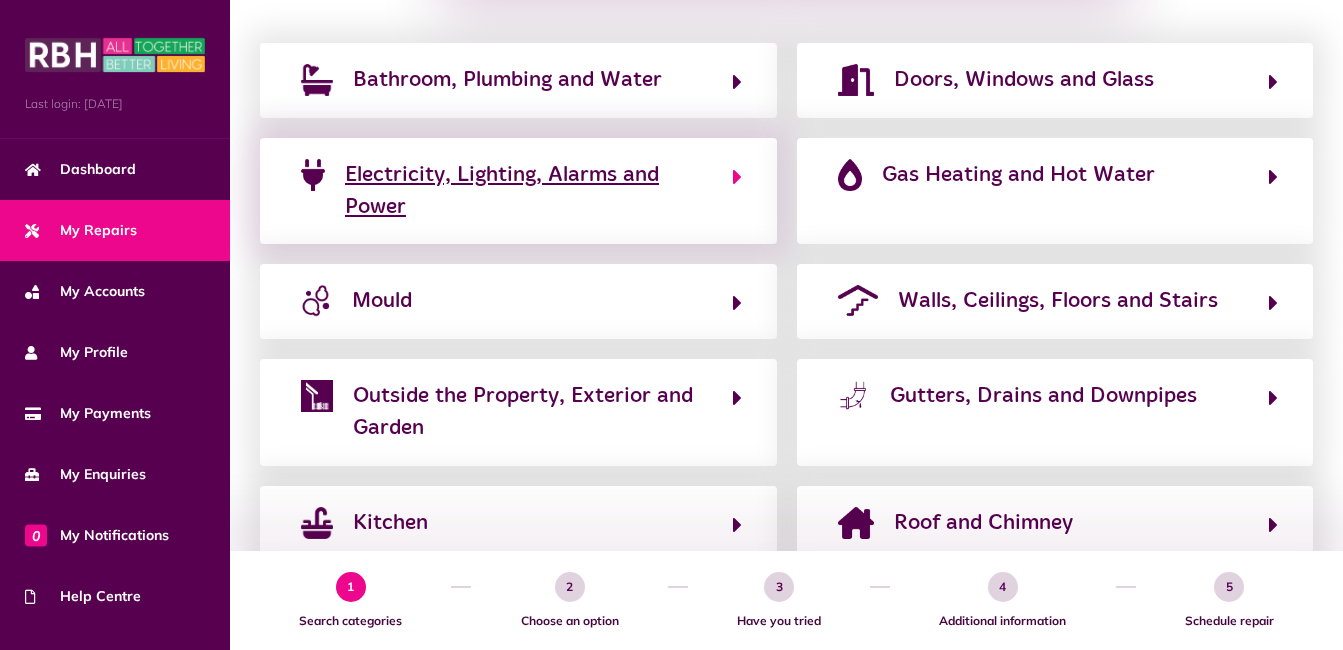 click on "Electricity, Lighting, Alarms and Power" 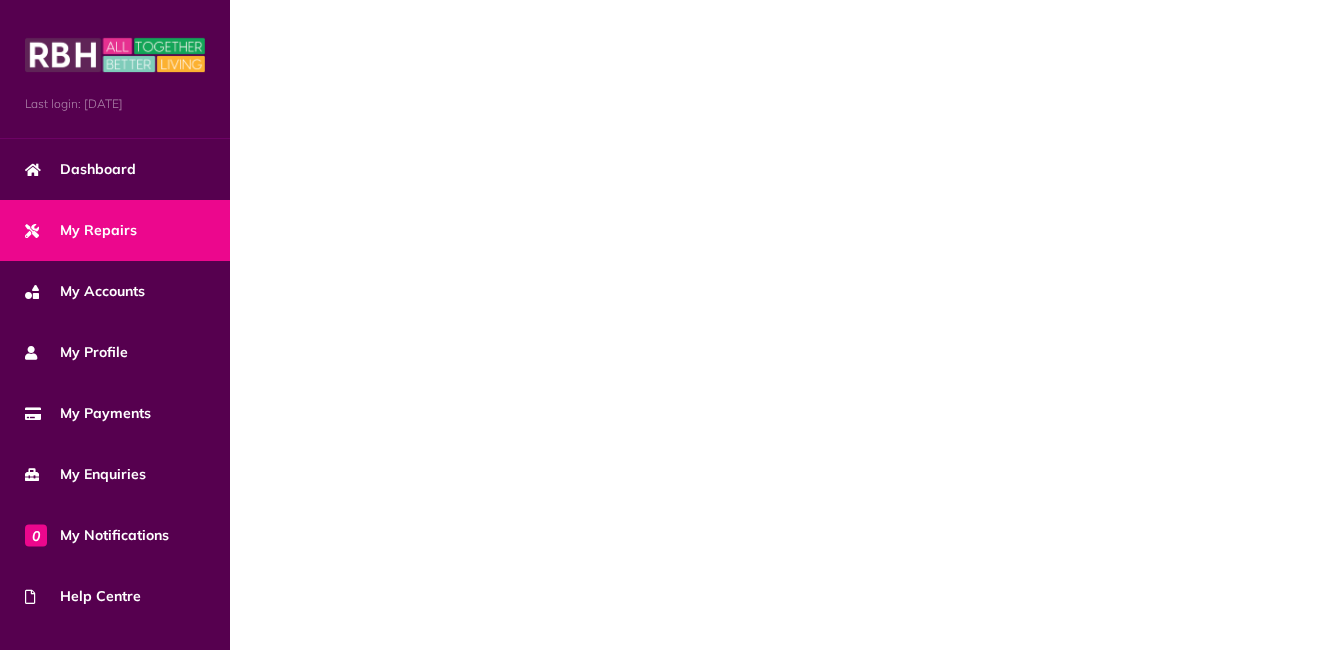scroll, scrollTop: 0, scrollLeft: 0, axis: both 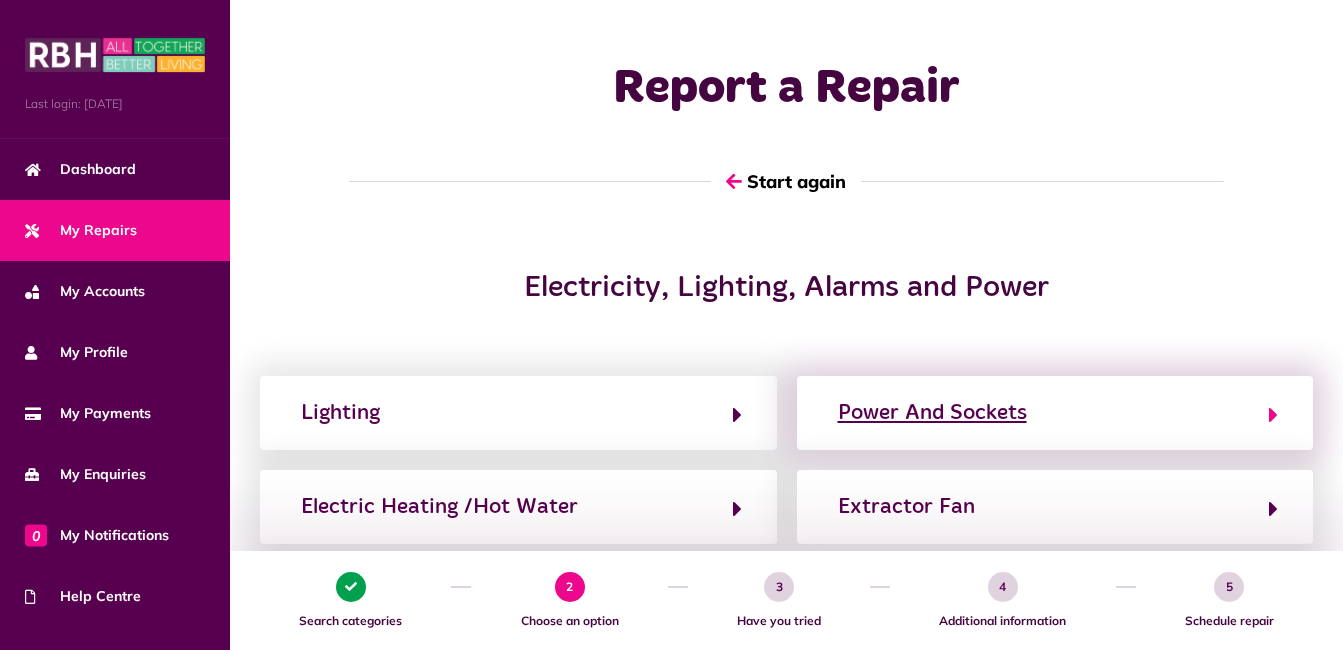 click on "Power And Sockets" 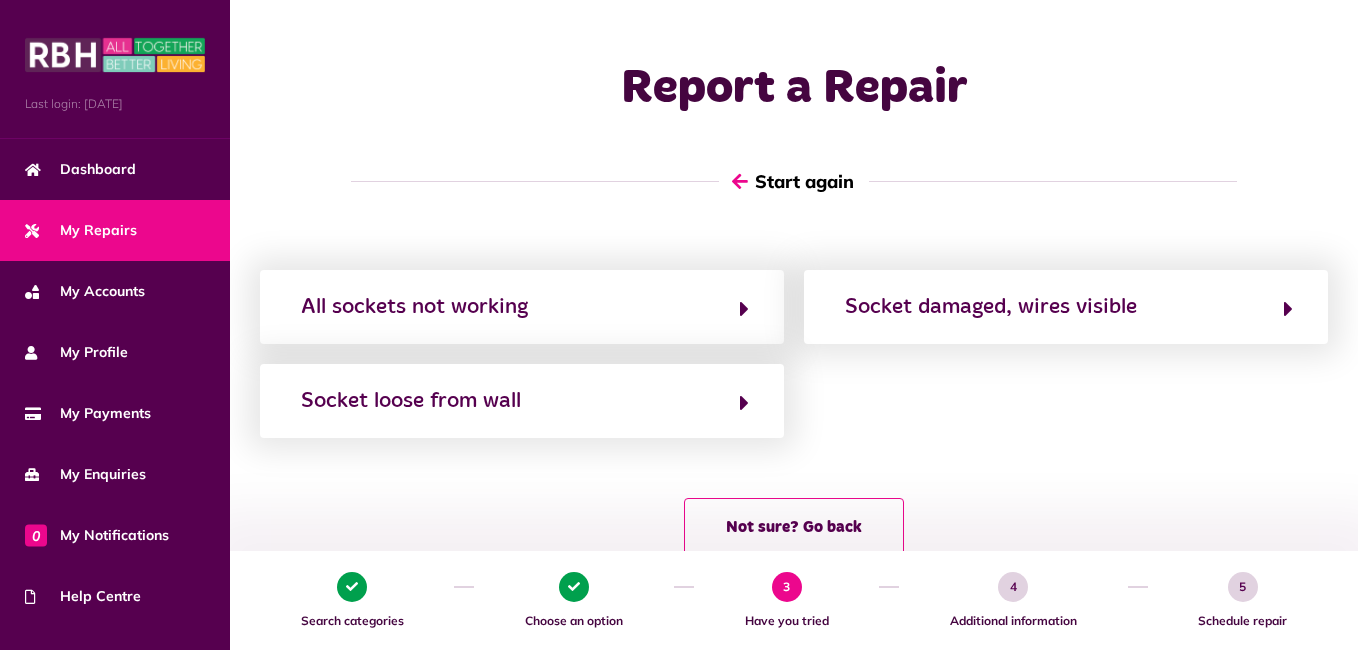 click 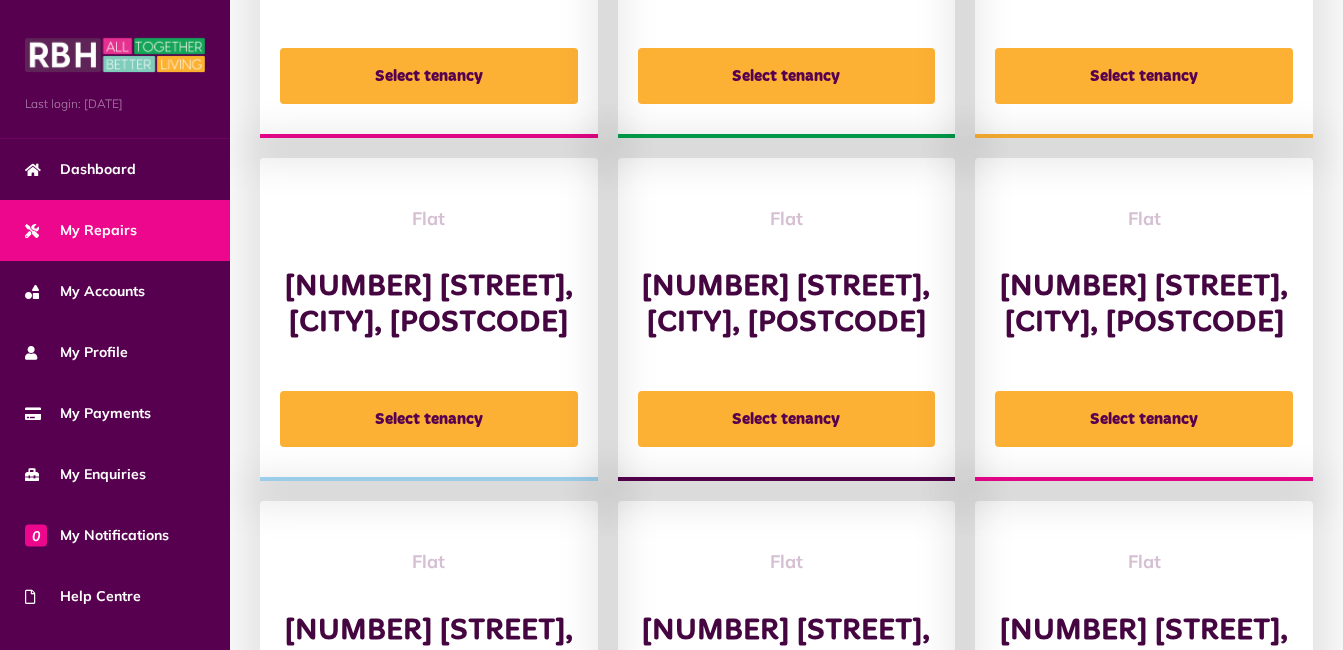 scroll, scrollTop: 475, scrollLeft: 0, axis: vertical 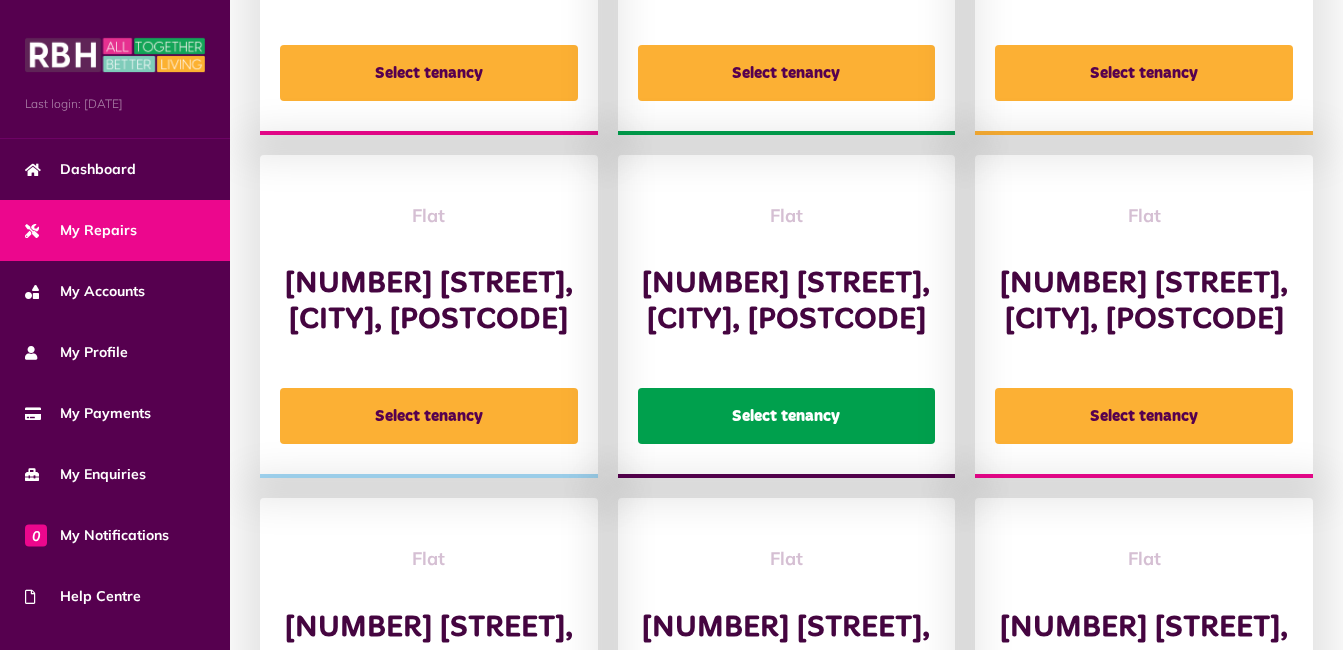 click on "Select tenancy" 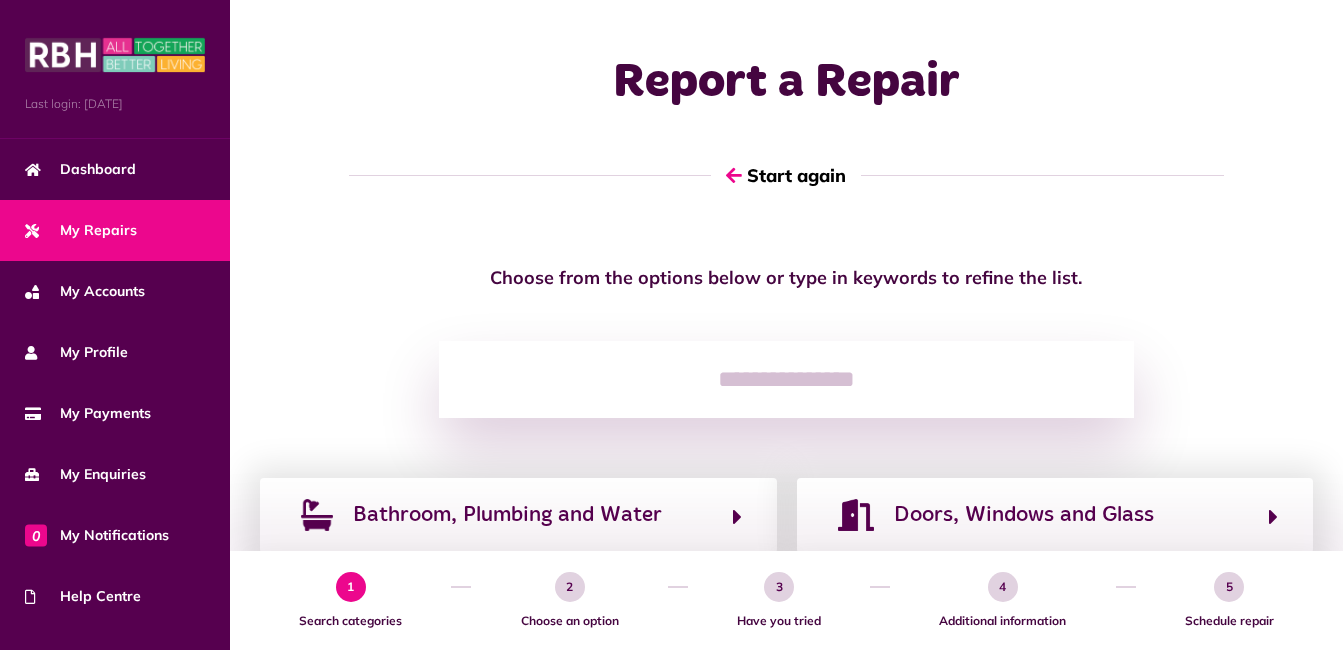scroll, scrollTop: 0, scrollLeft: 0, axis: both 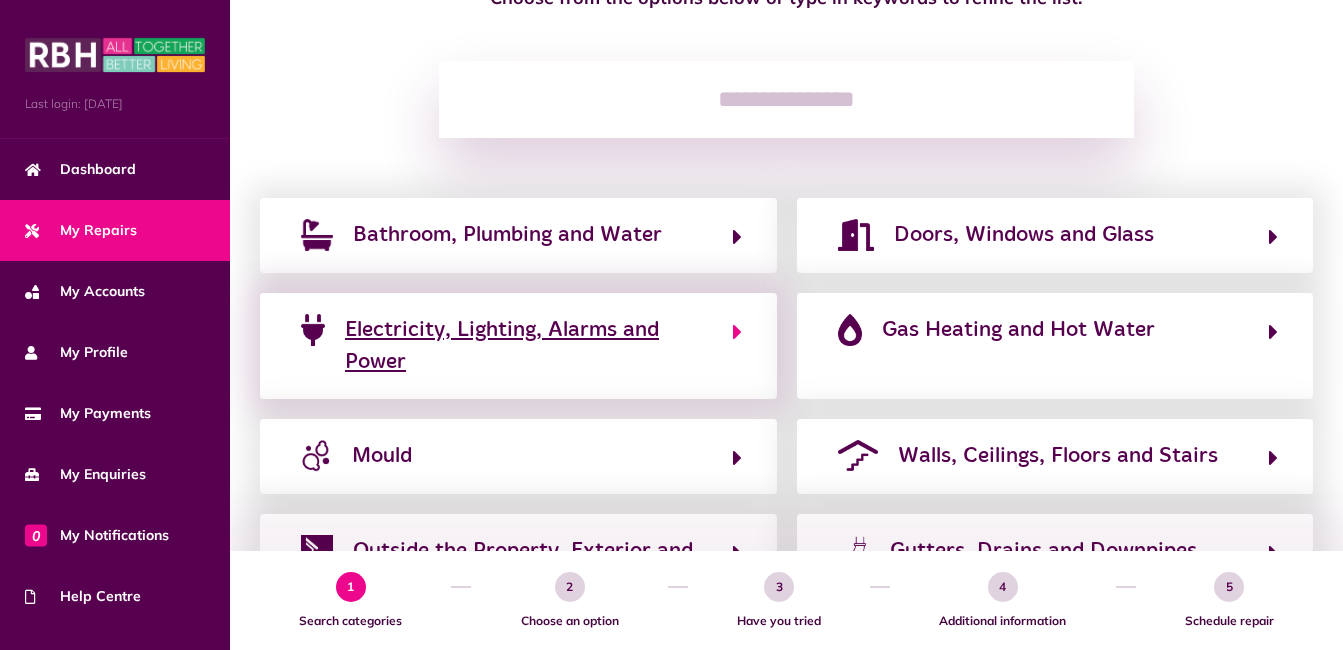 click on "Electricity, Lighting, Alarms and Power" 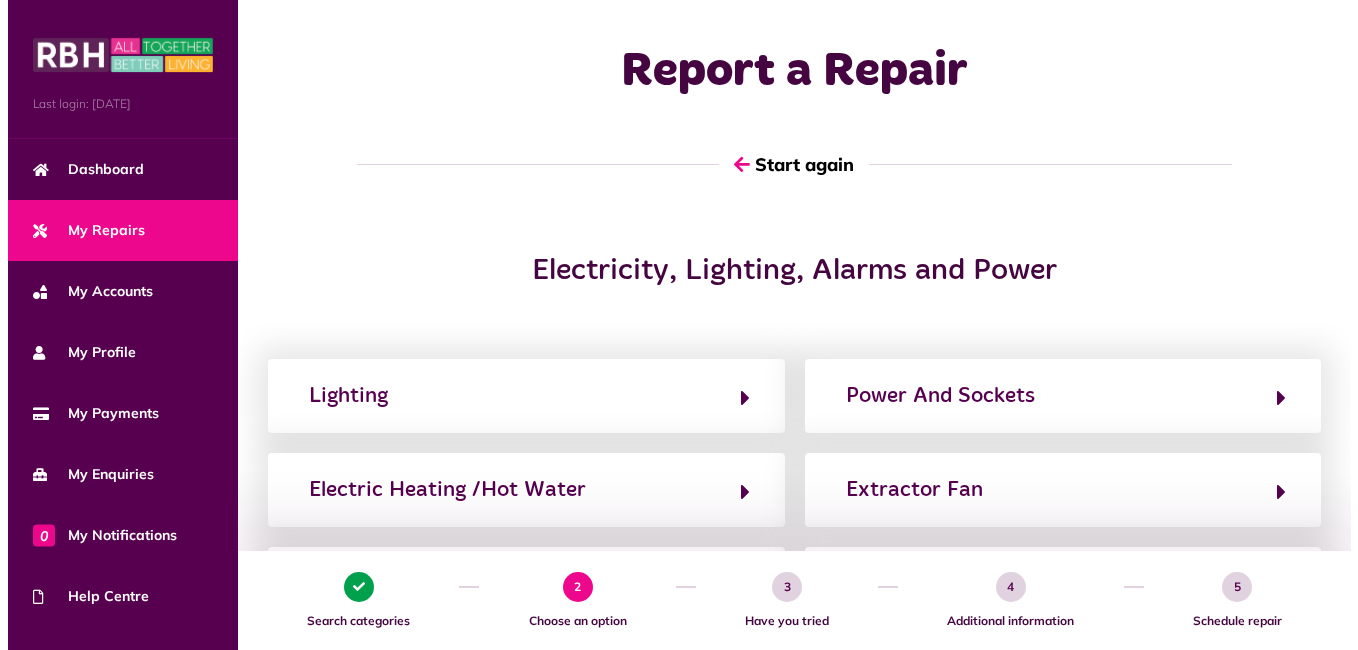 scroll, scrollTop: 0, scrollLeft: 0, axis: both 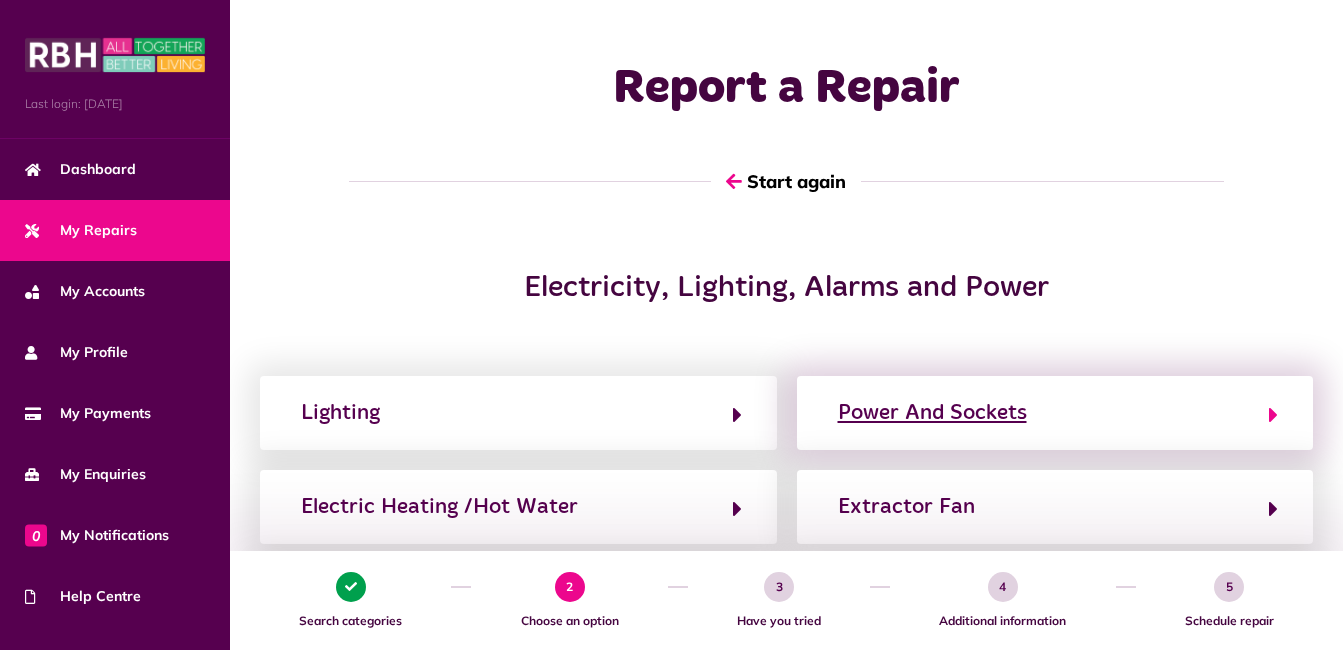 click on "Power And Sockets" 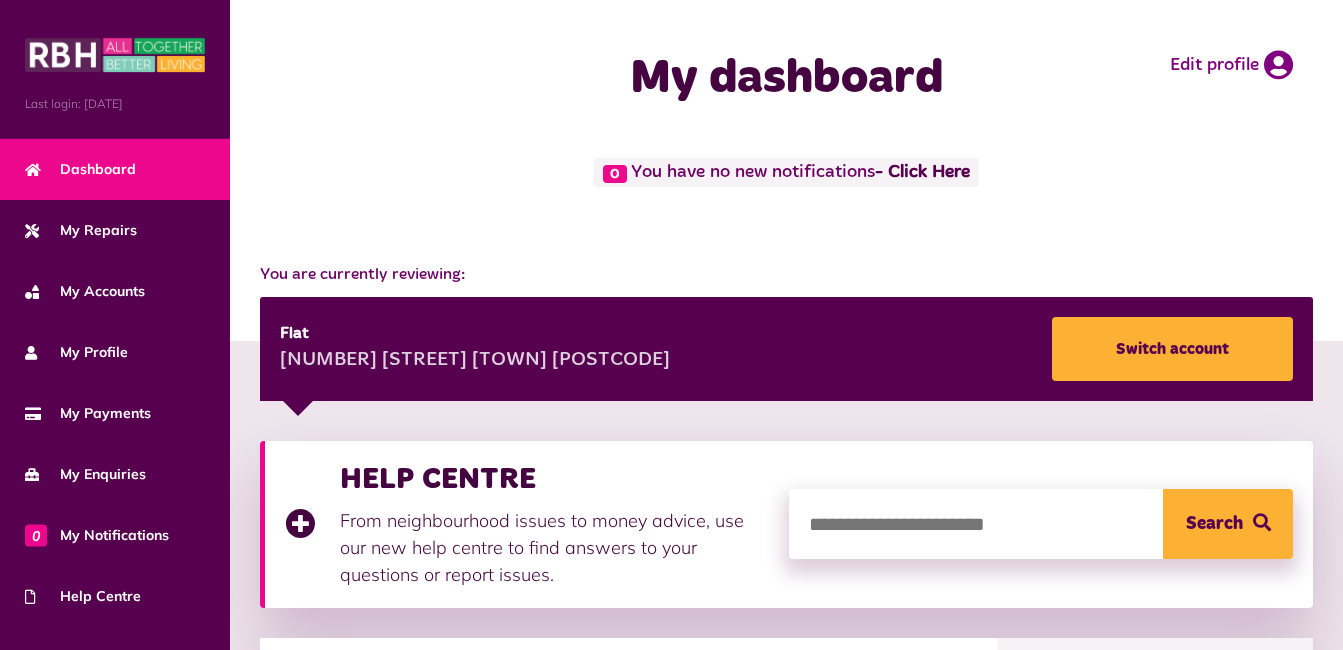 scroll, scrollTop: 1166, scrollLeft: 0, axis: vertical 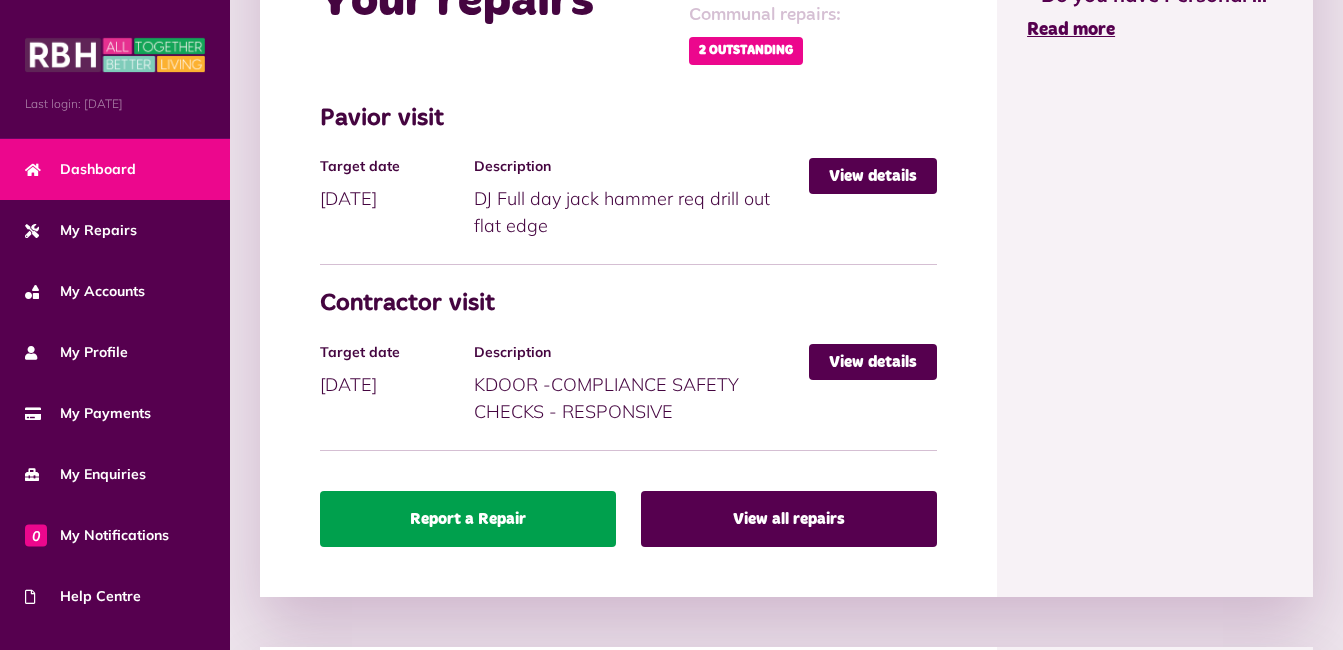 click on "Report a Repair" at bounding box center (468, 519) 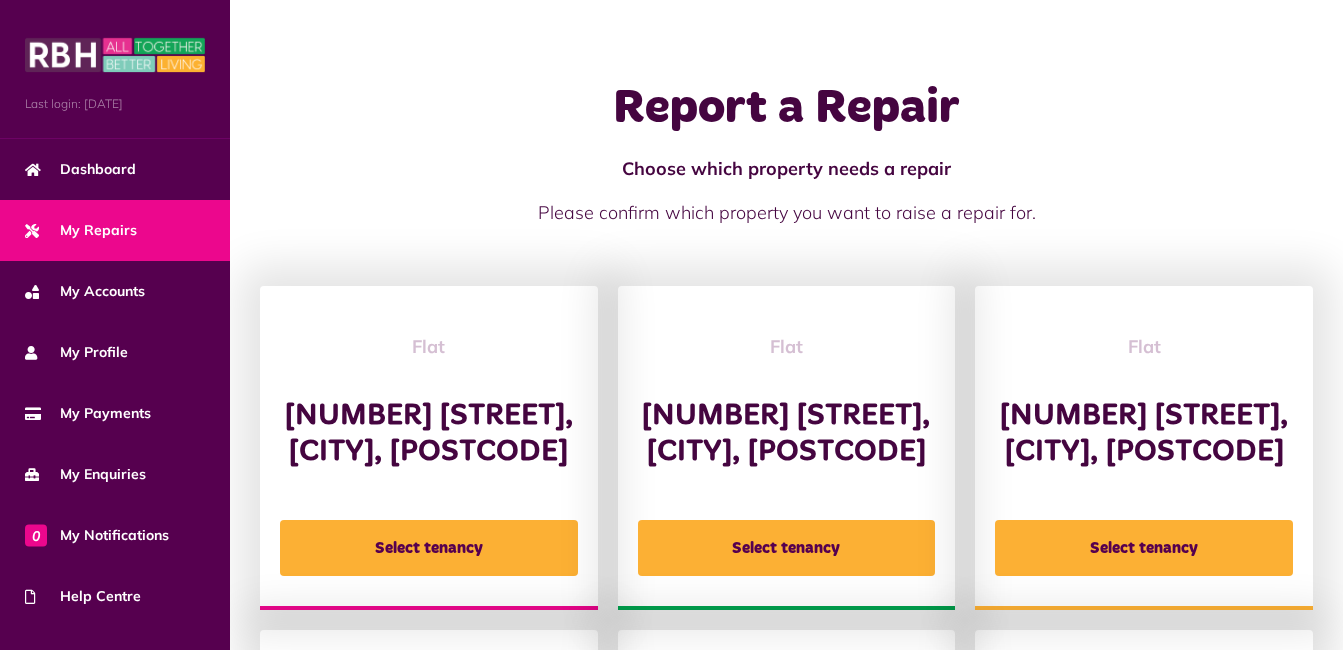 scroll, scrollTop: 0, scrollLeft: 0, axis: both 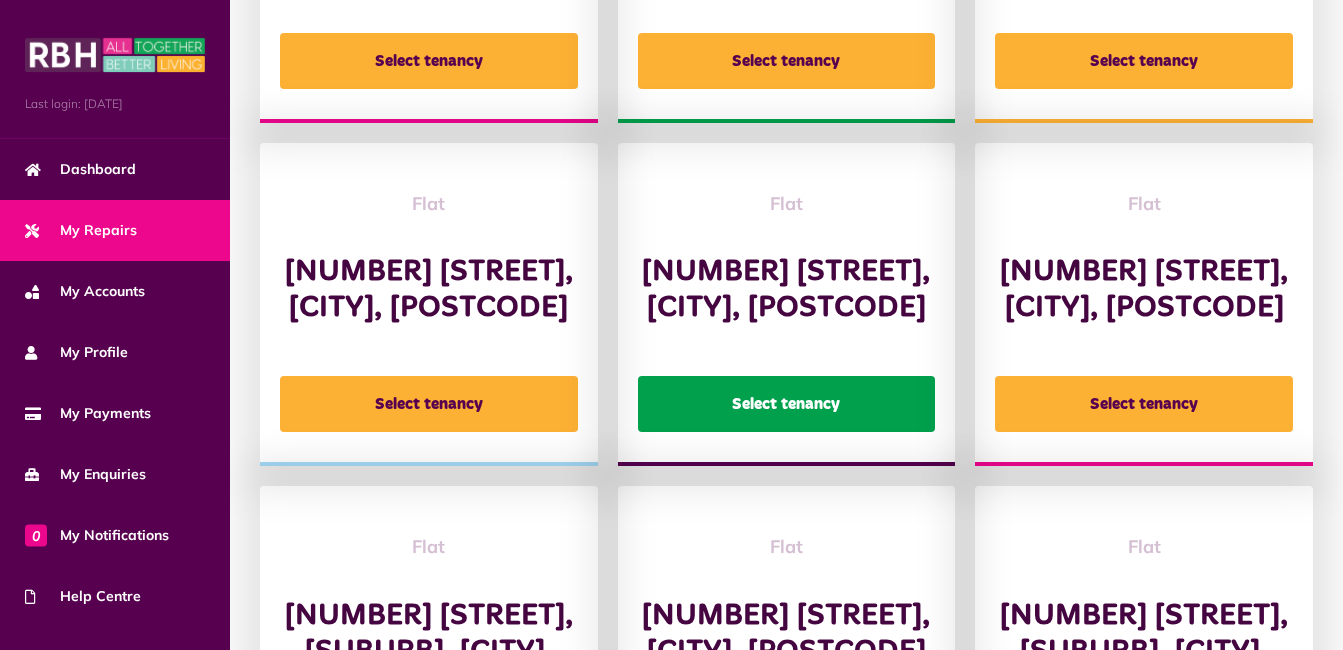 click on "Select tenancy" 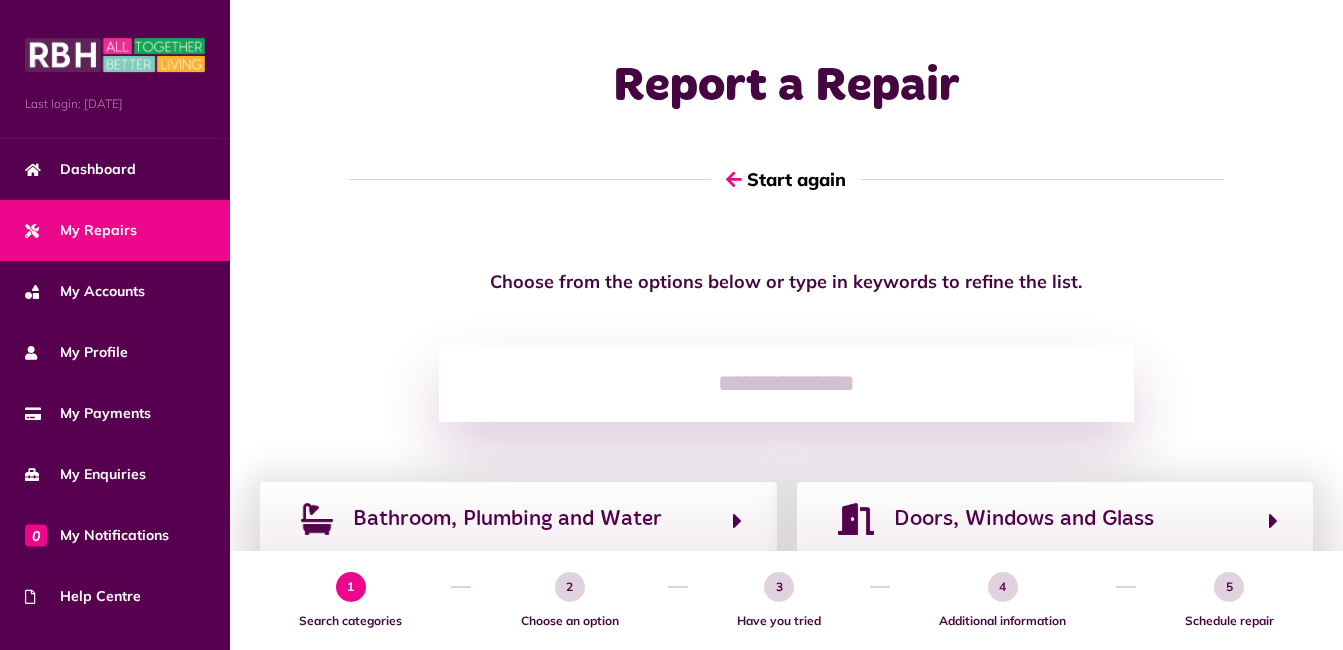 scroll, scrollTop: 0, scrollLeft: 0, axis: both 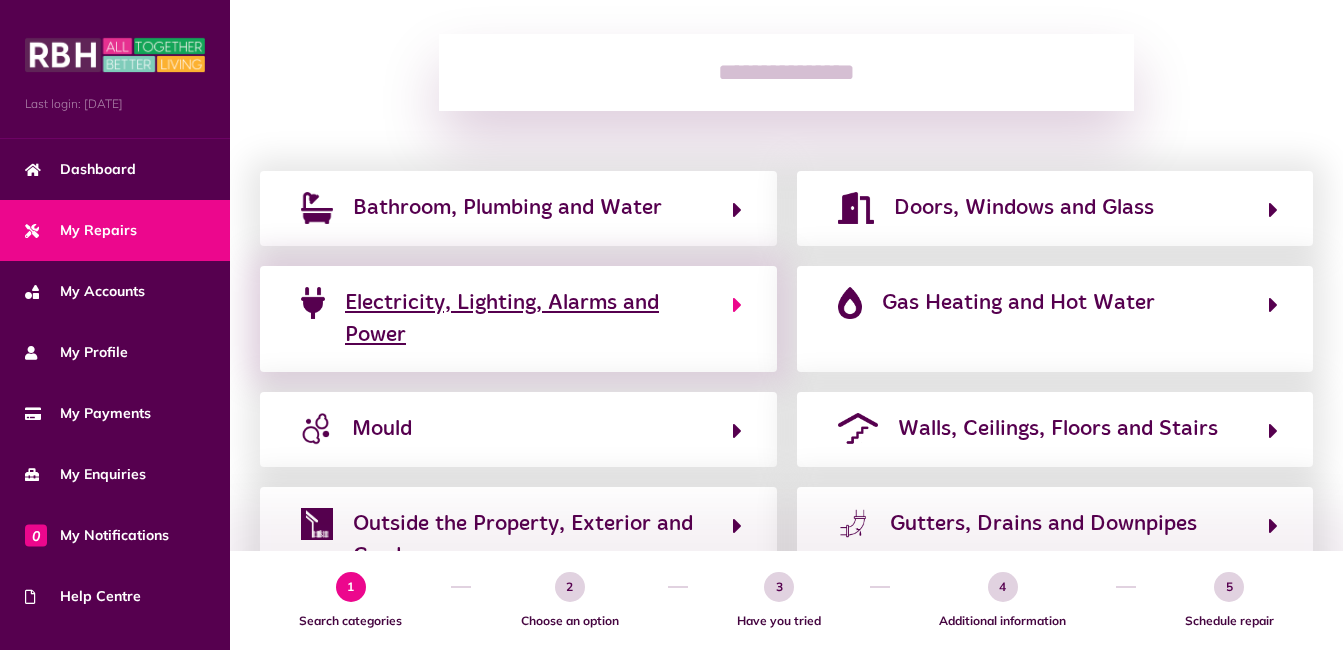 click on "Electricity, Lighting, Alarms and Power" 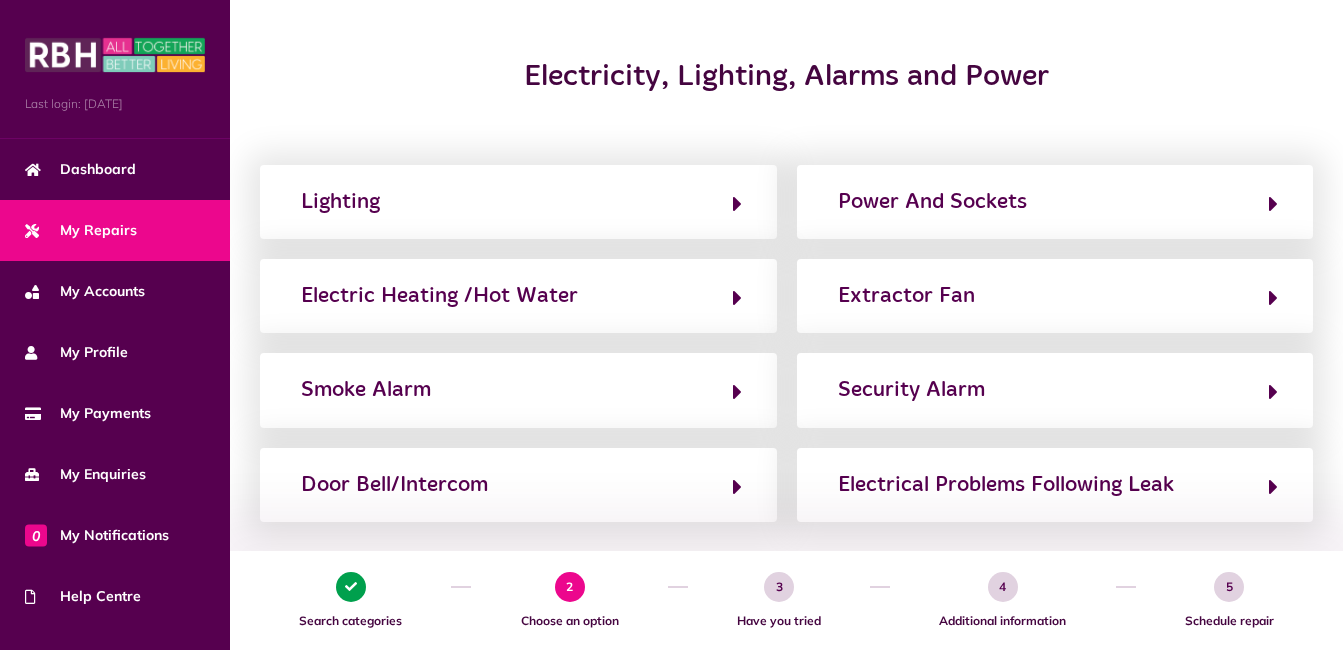 scroll, scrollTop: 0, scrollLeft: 0, axis: both 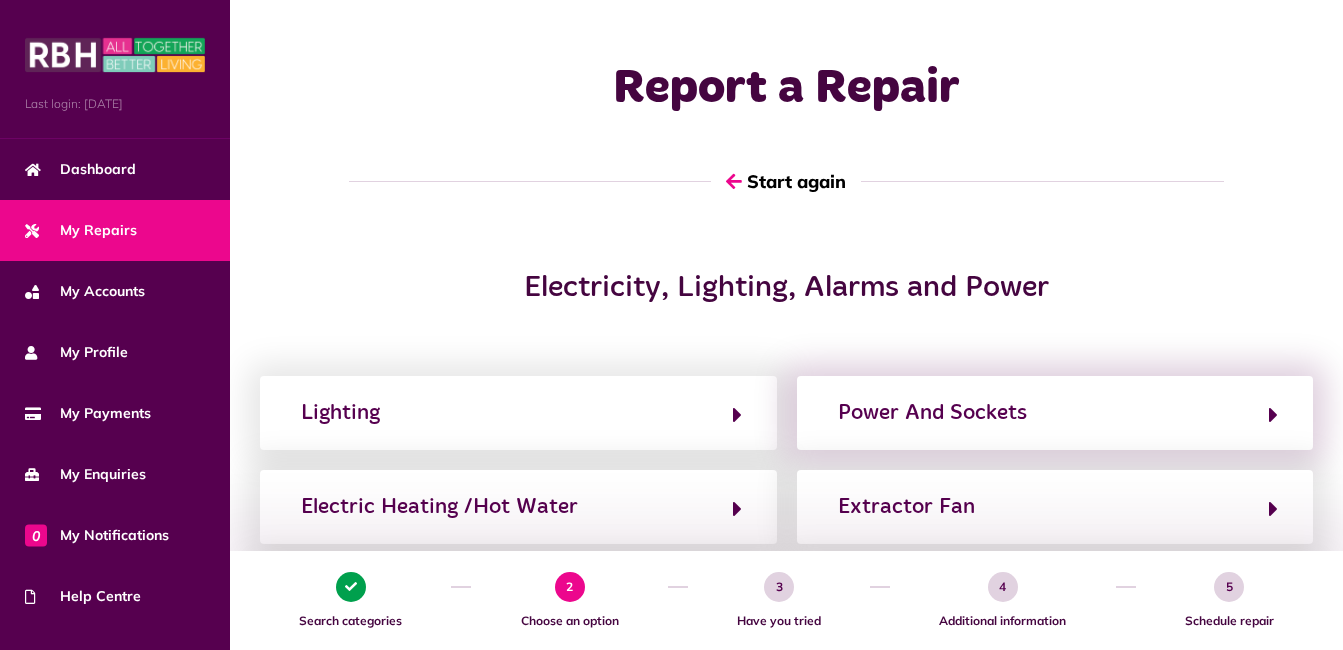 click on "Power And Sockets" 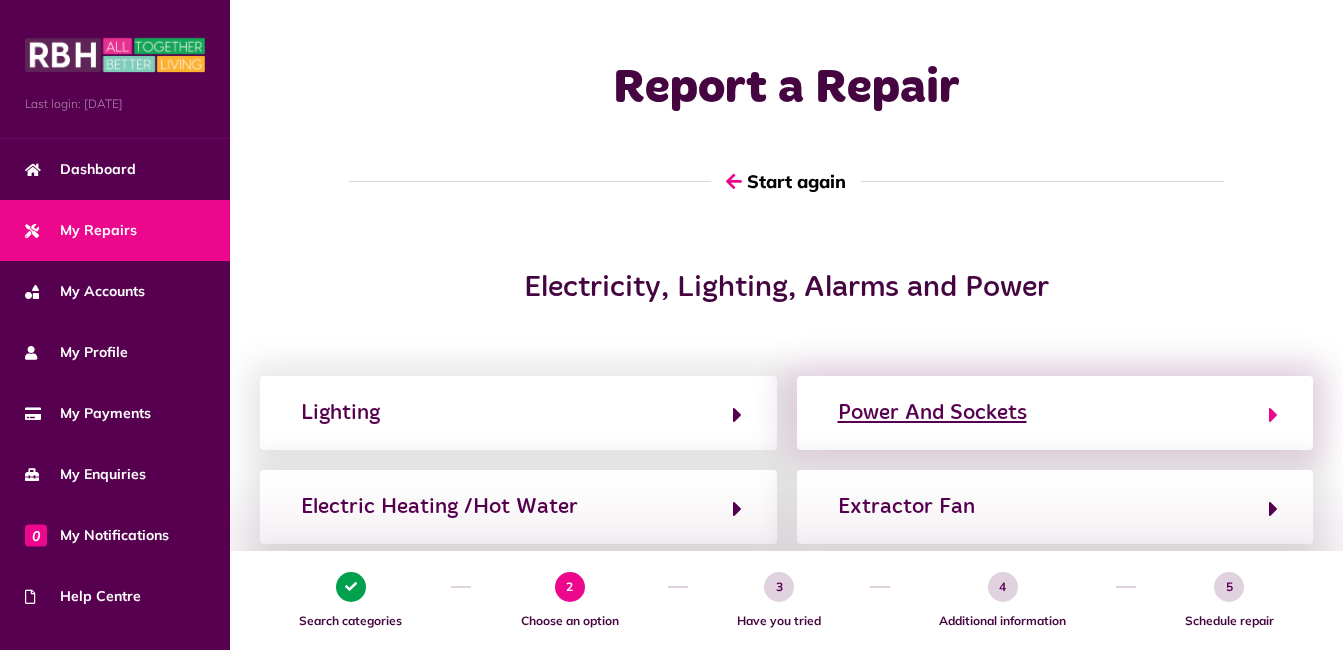 click on "Power And Sockets" 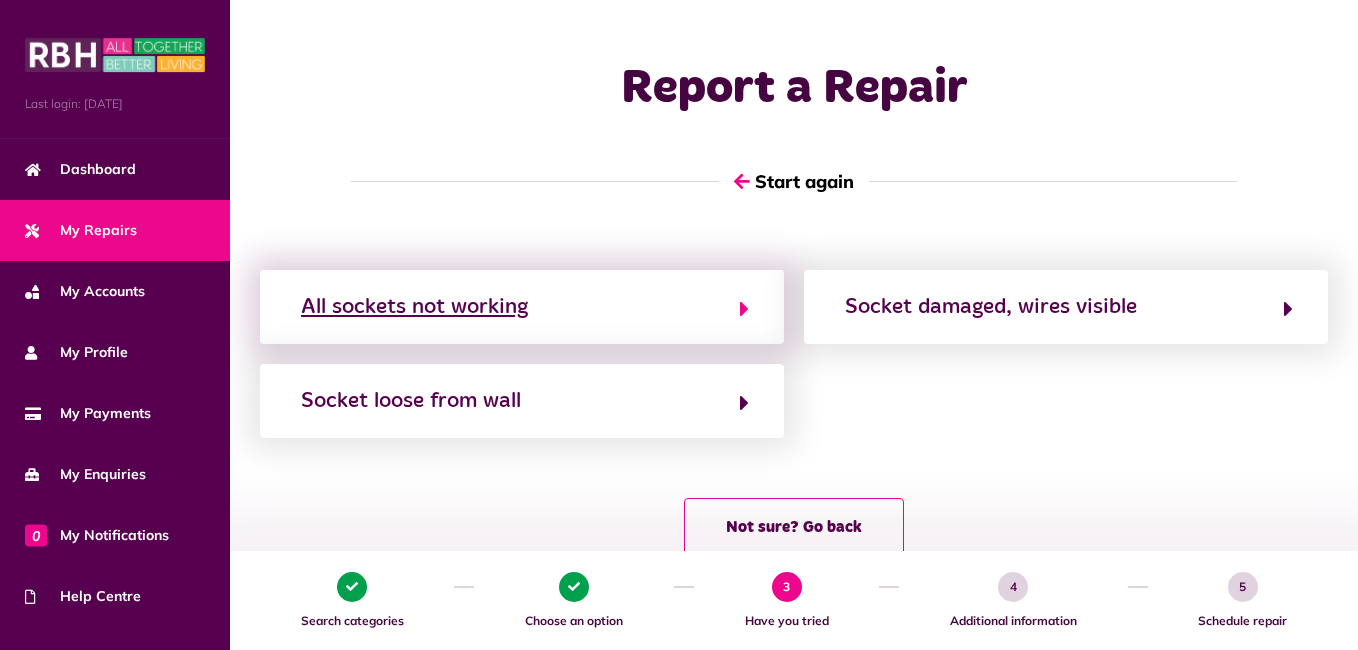 click on "All sockets not working" 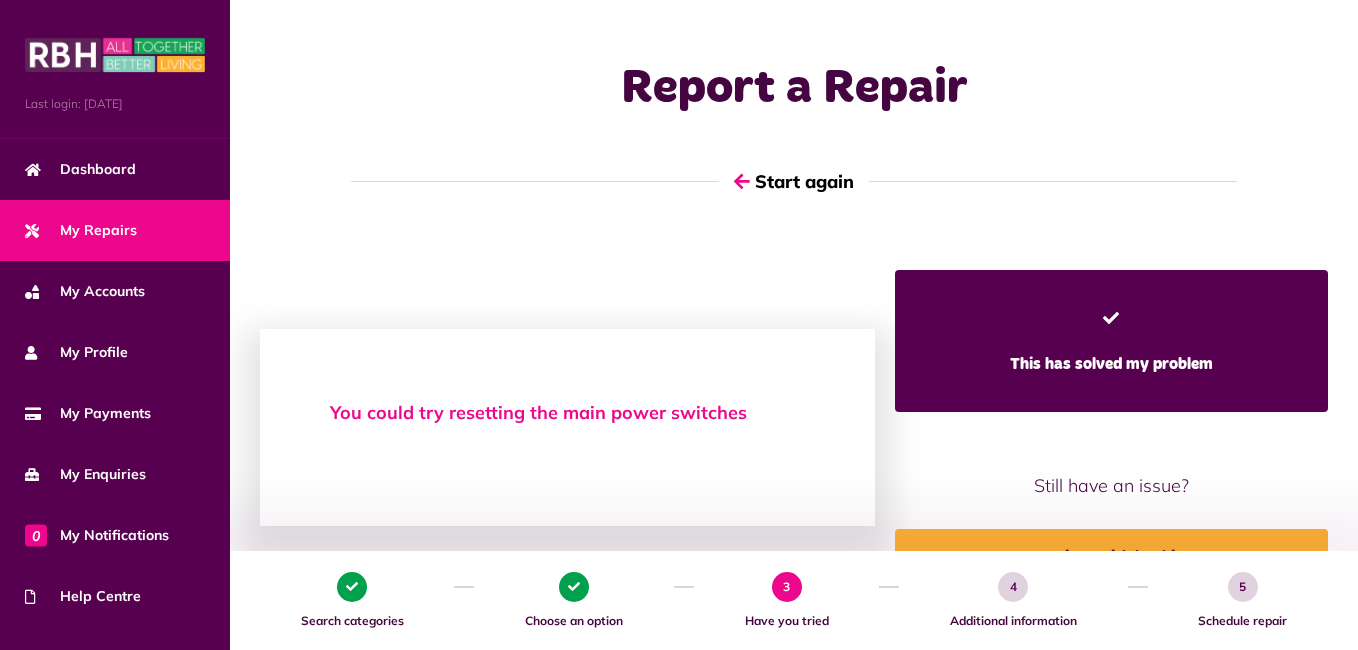 click on "Still have an issue?" 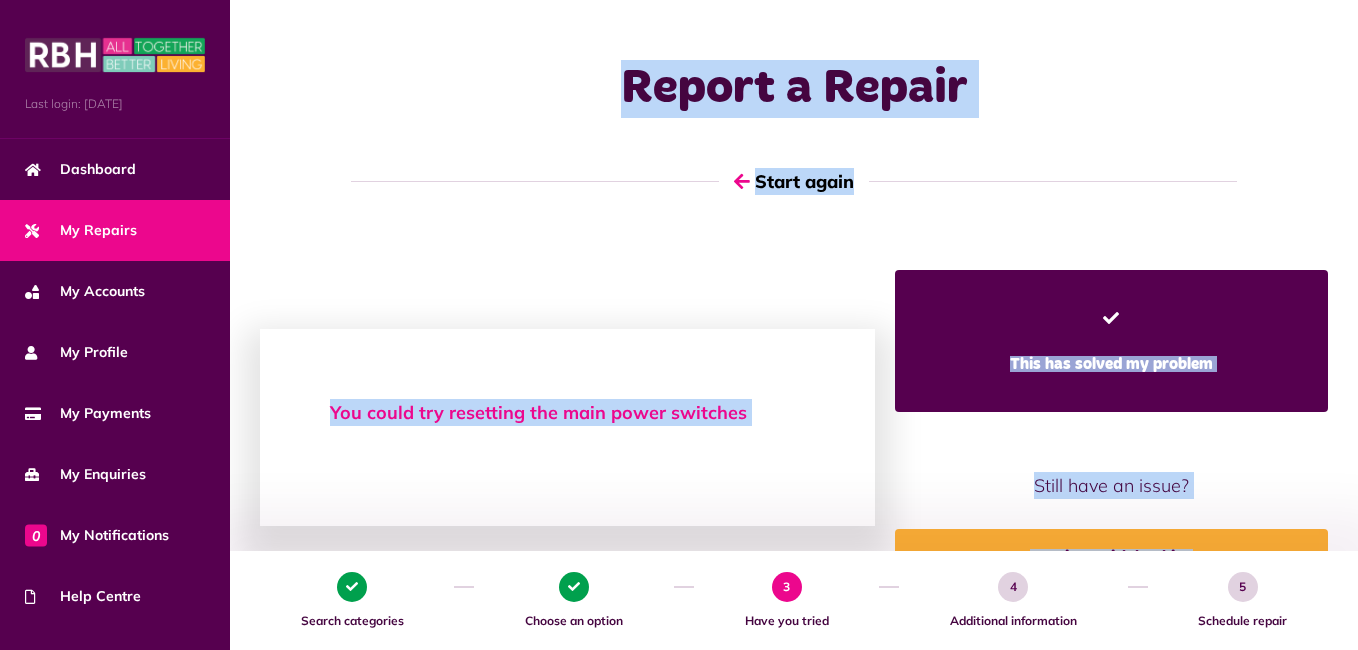drag, startPoint x: 1361, startPoint y: 228, endPoint x: 1361, endPoint y: 495, distance: 267 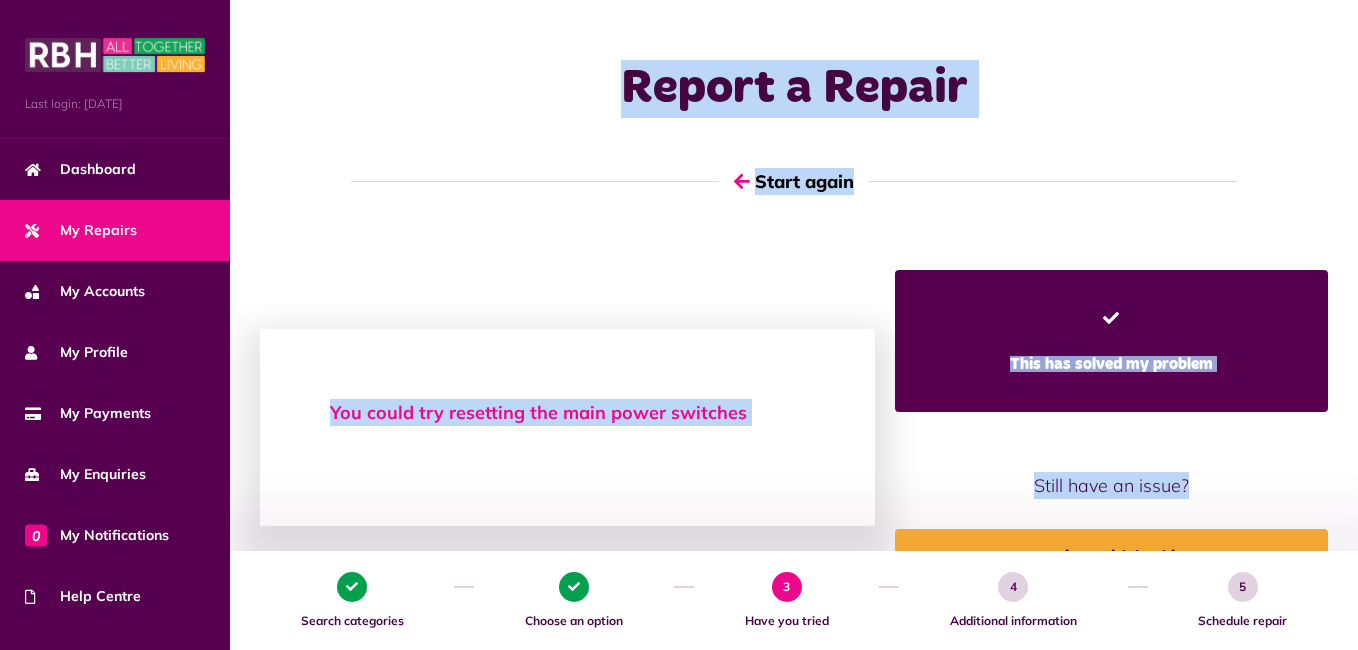 click on "This has solved my problem Still have an issue? Continue with booking" 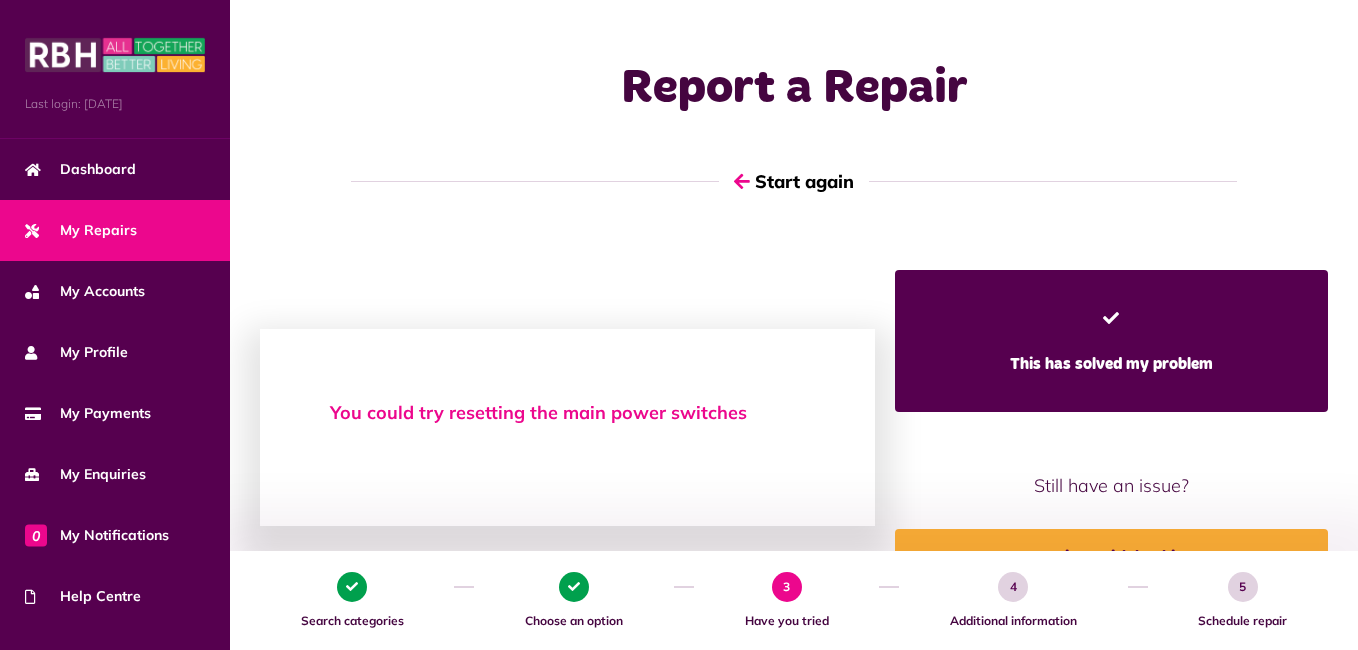 click on "Still have an issue?" 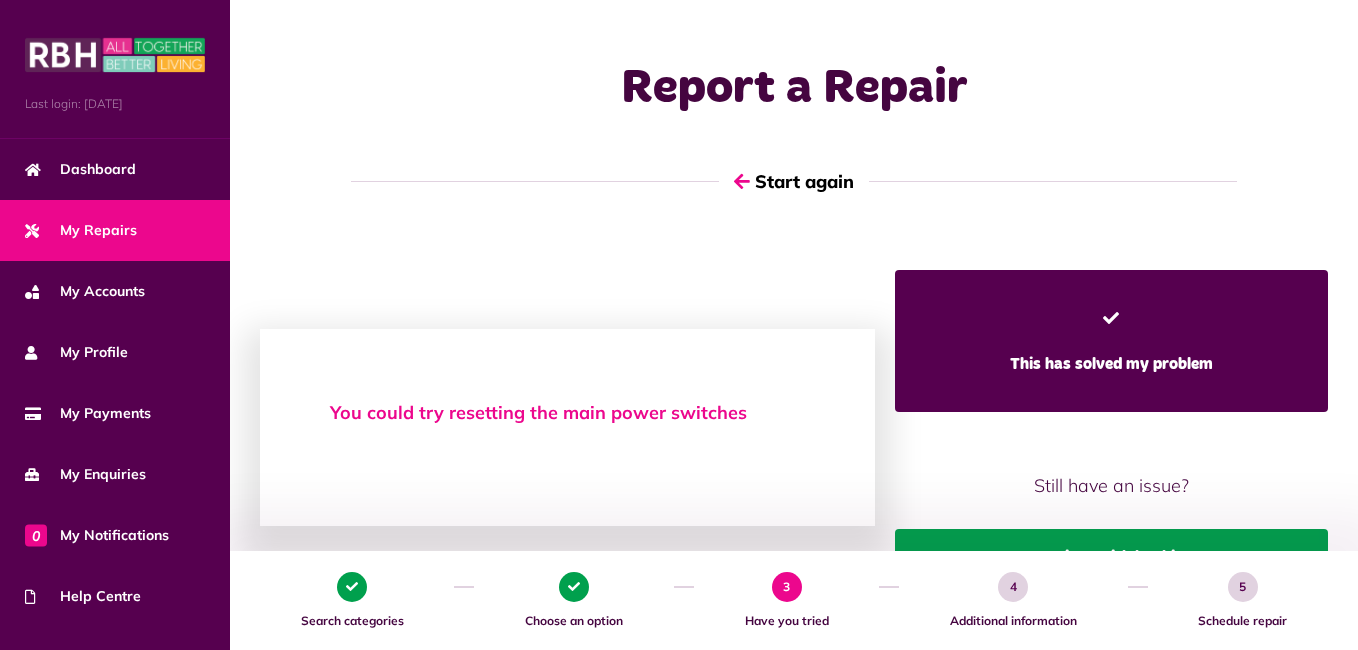 click on "Continue with booking" 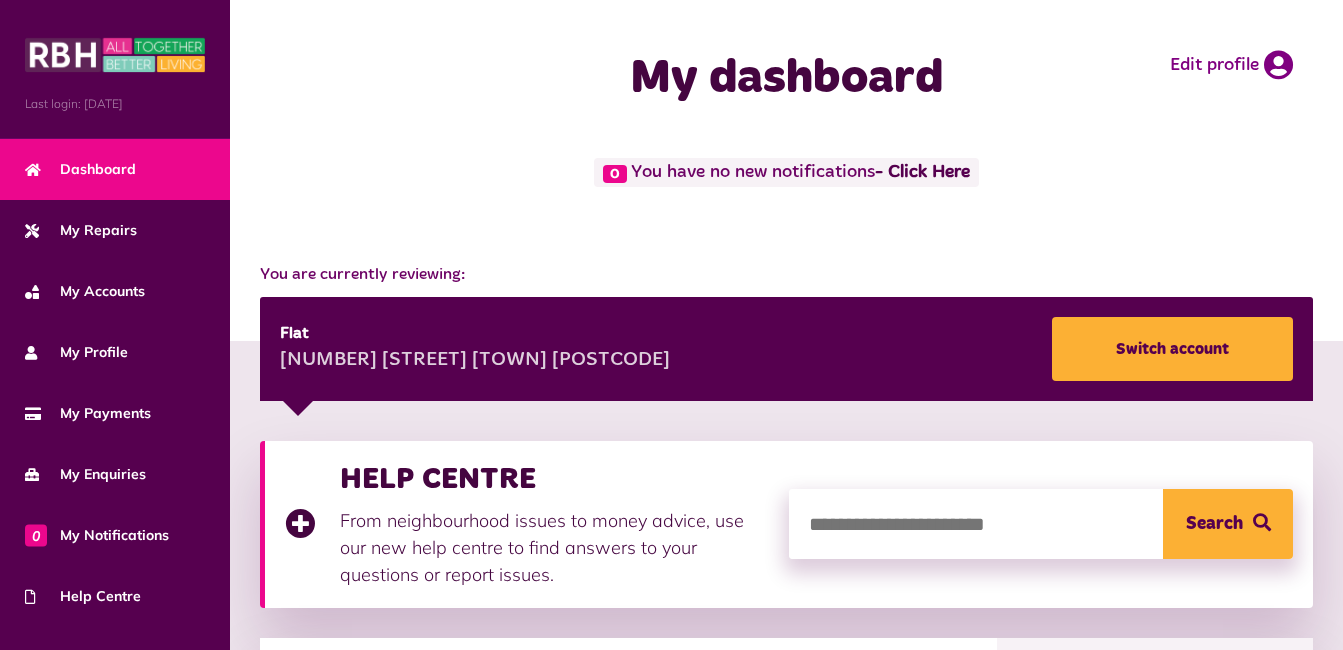 scroll, scrollTop: 1169, scrollLeft: 0, axis: vertical 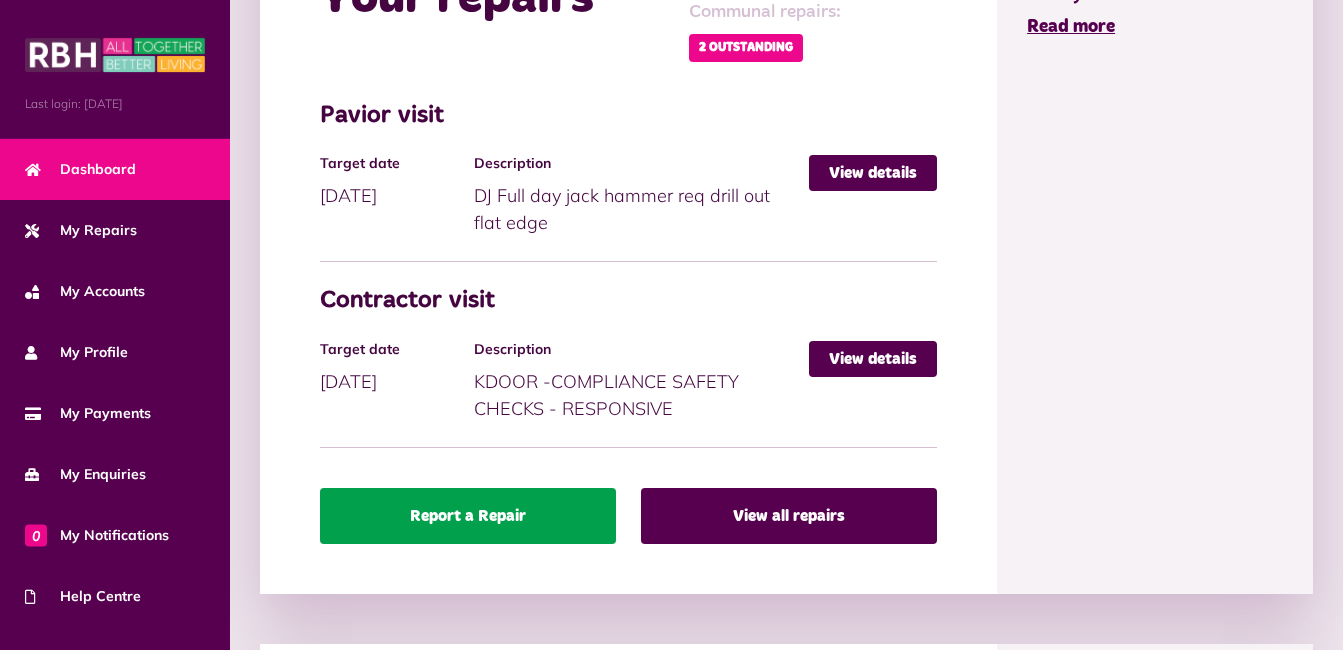 click on "Report a Repair" at bounding box center (468, 516) 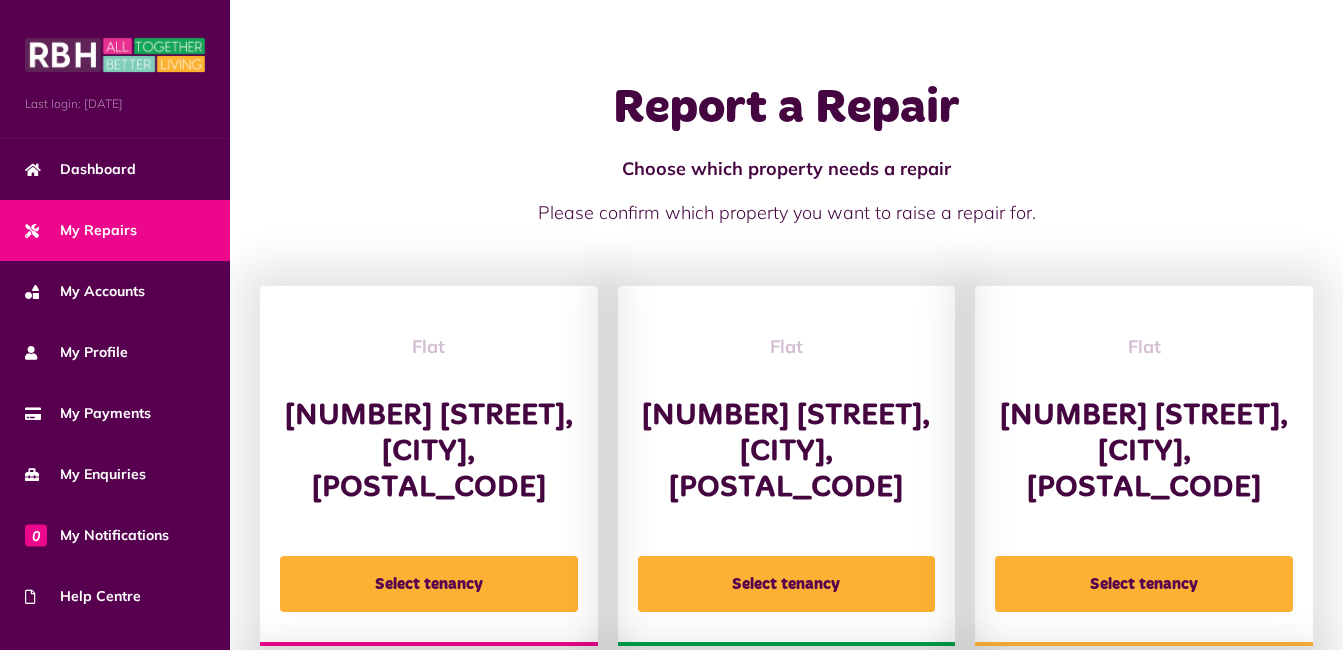 scroll, scrollTop: 0, scrollLeft: 0, axis: both 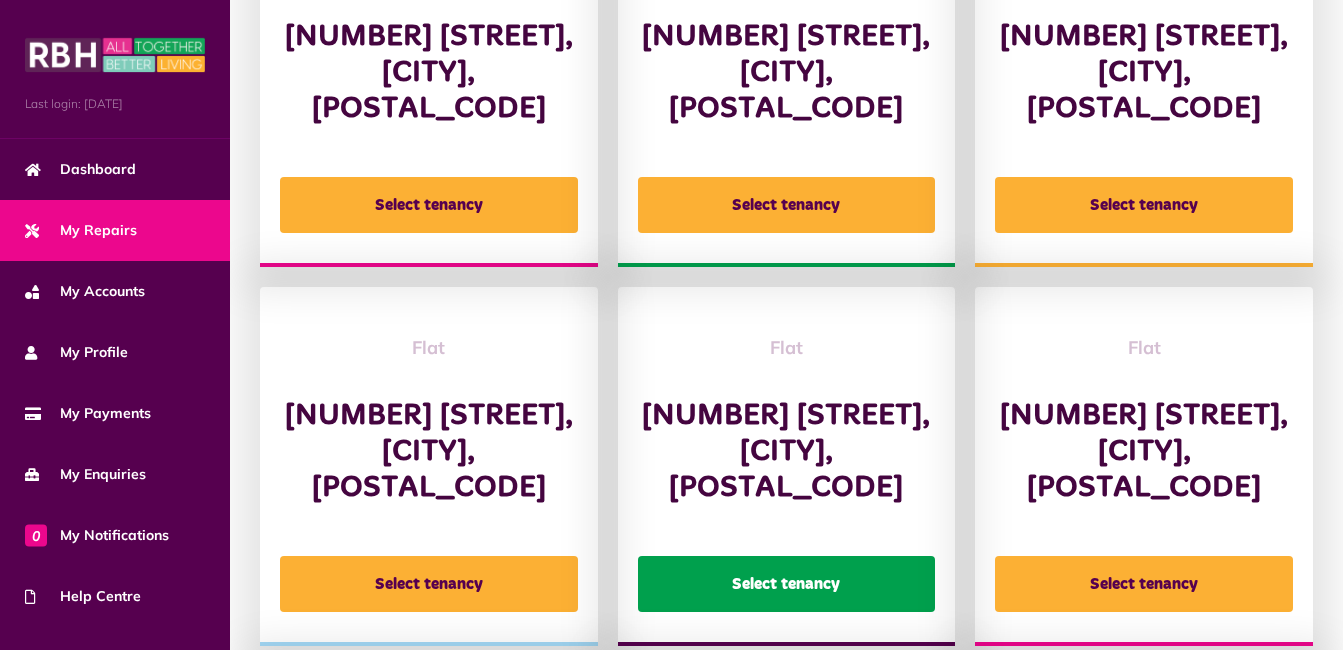 click on "Select tenancy" 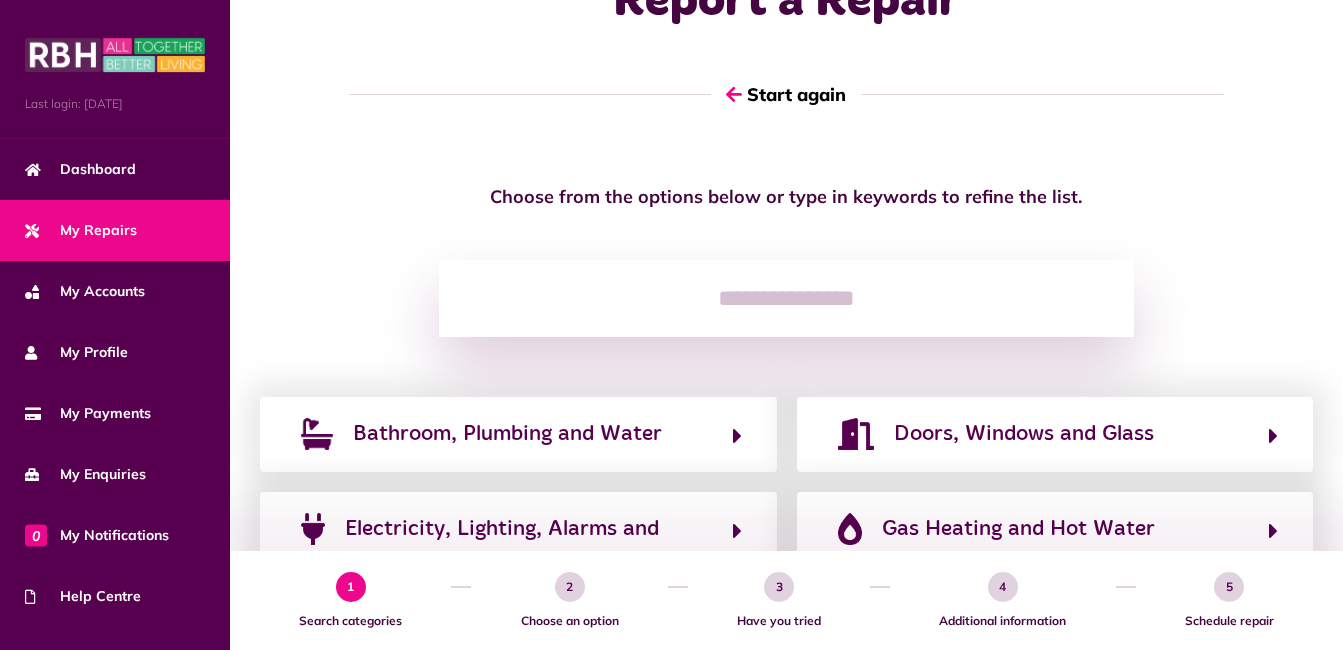 scroll, scrollTop: 0, scrollLeft: 0, axis: both 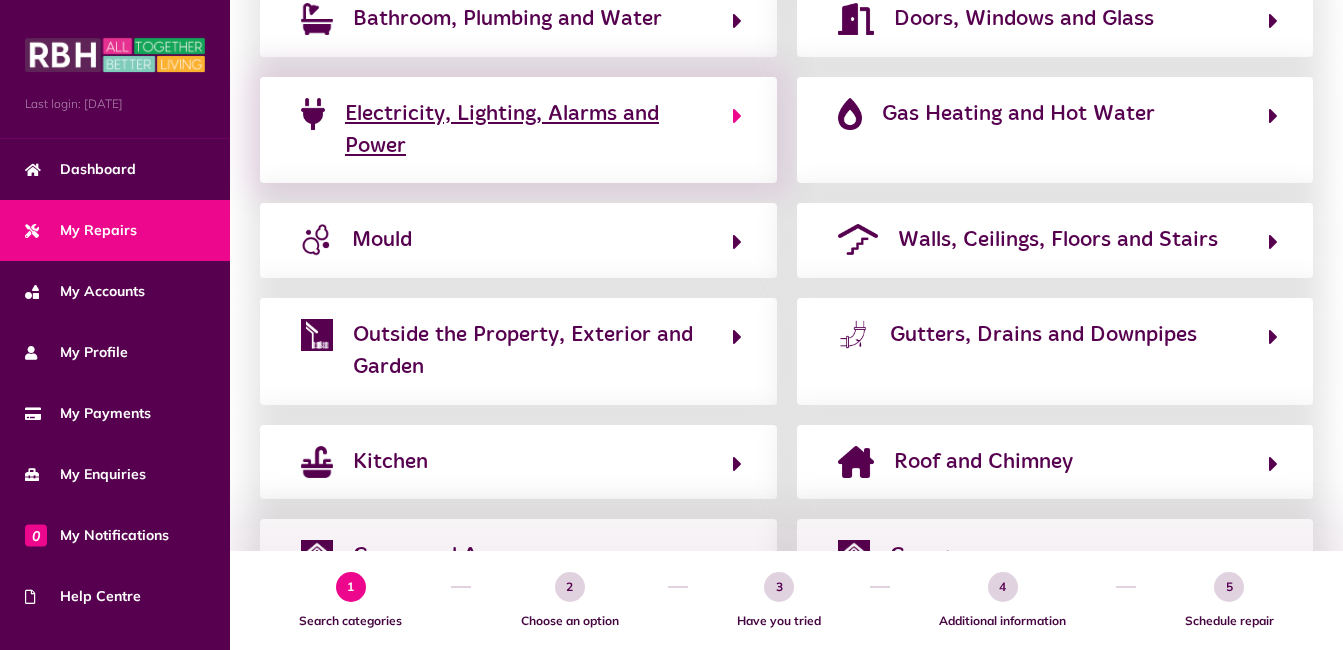 click on "Electricity, Lighting, Alarms and Power" 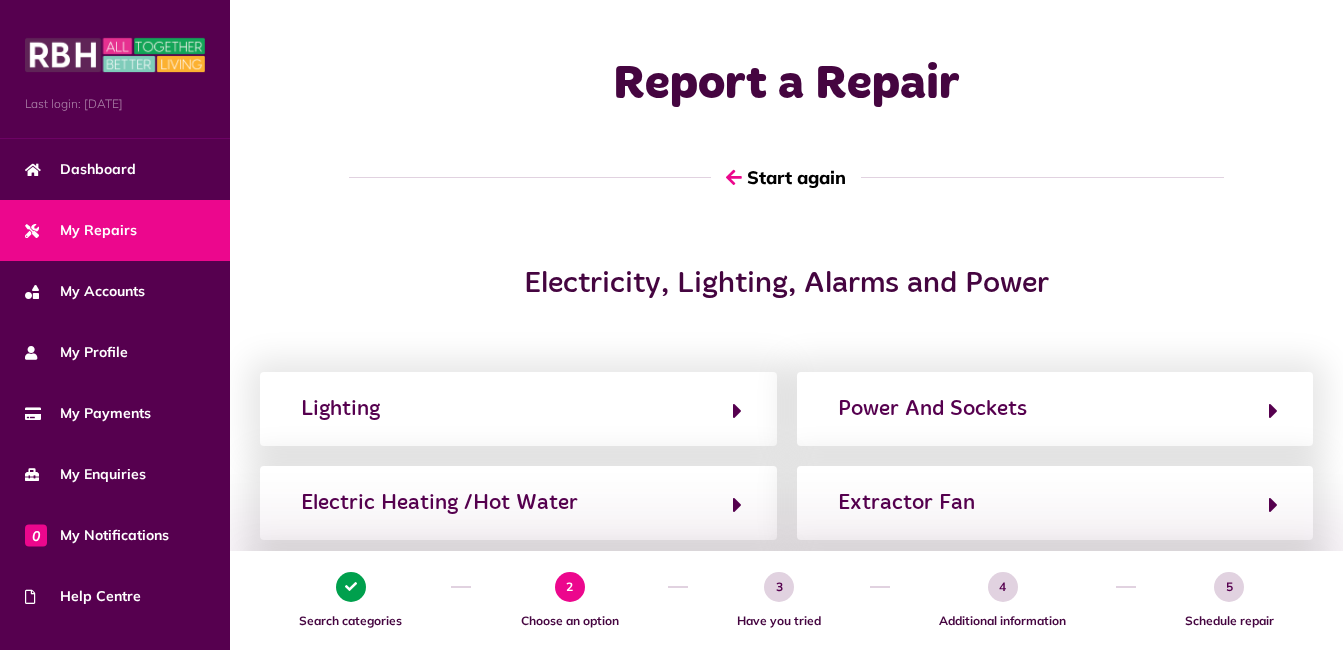 scroll, scrollTop: 0, scrollLeft: 0, axis: both 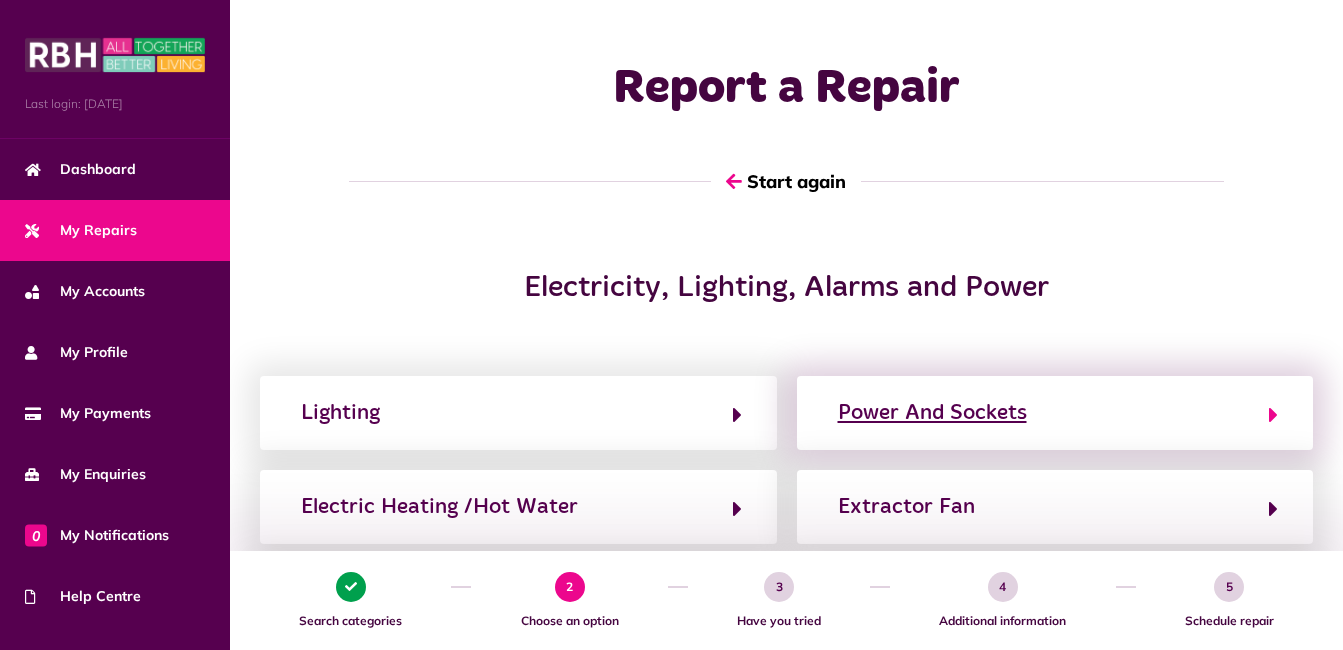 click on "Power And Sockets" 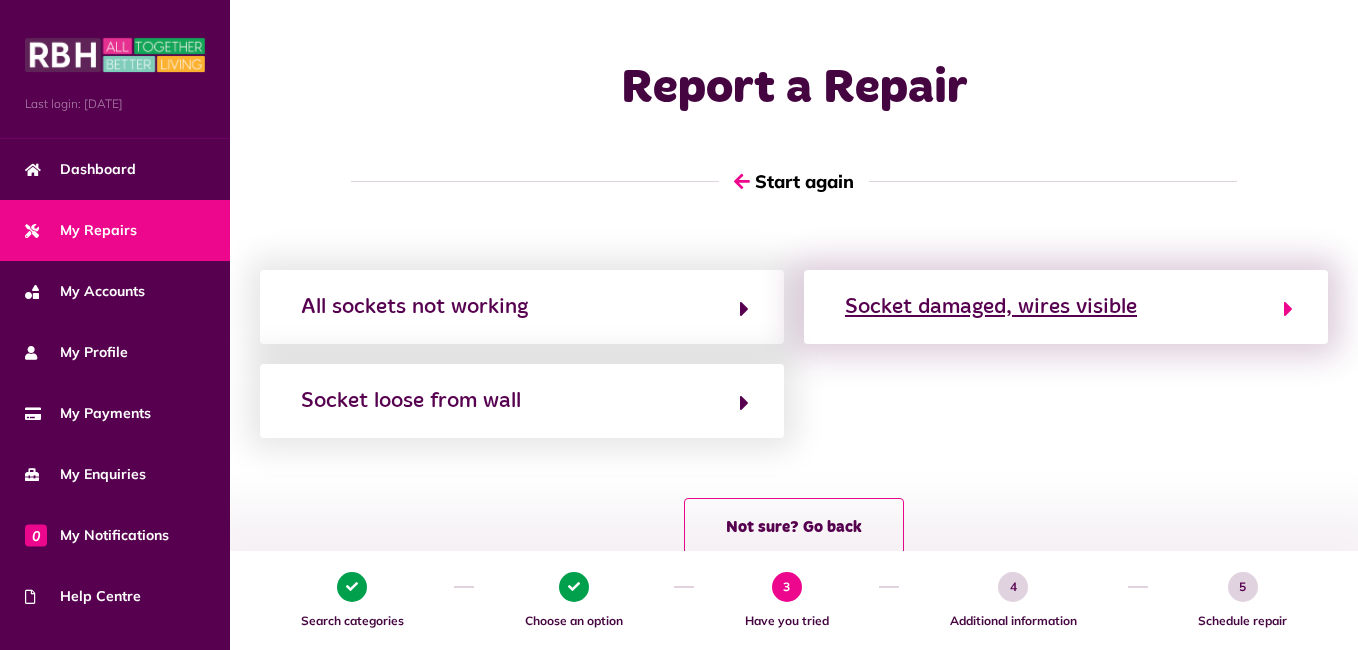click on "Socket damaged, wires visible" 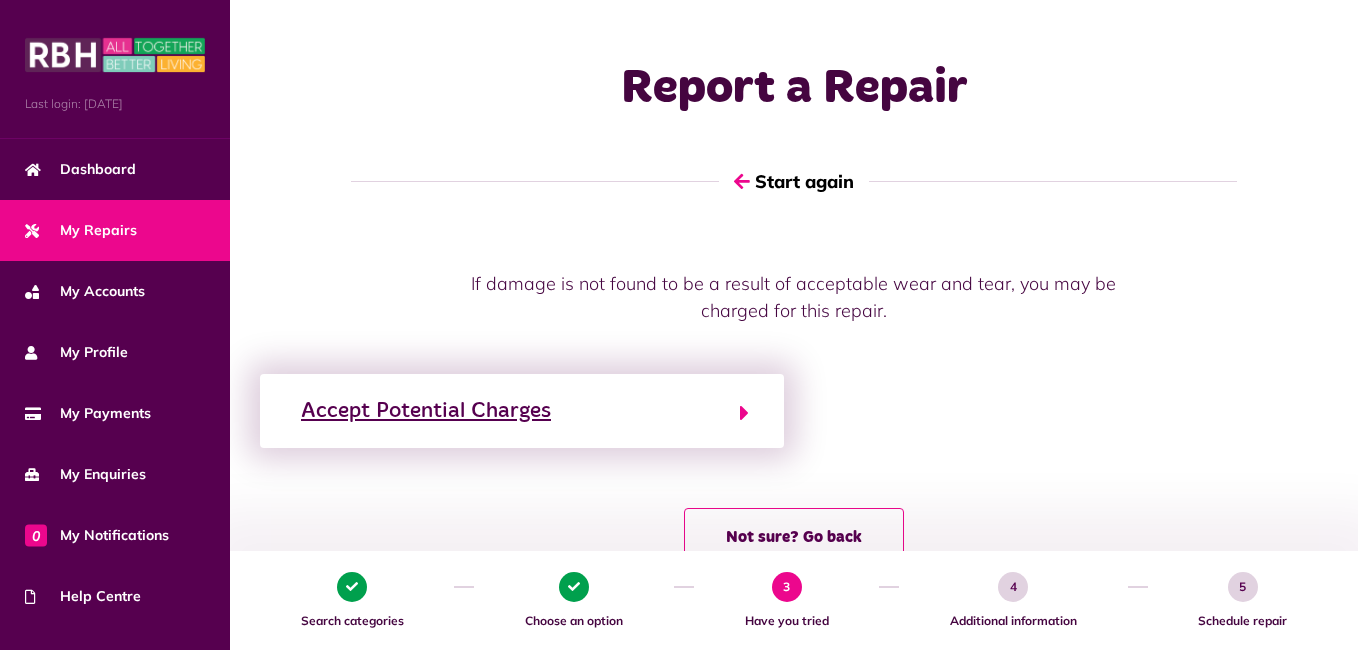 click on "Accept Potential Charges" 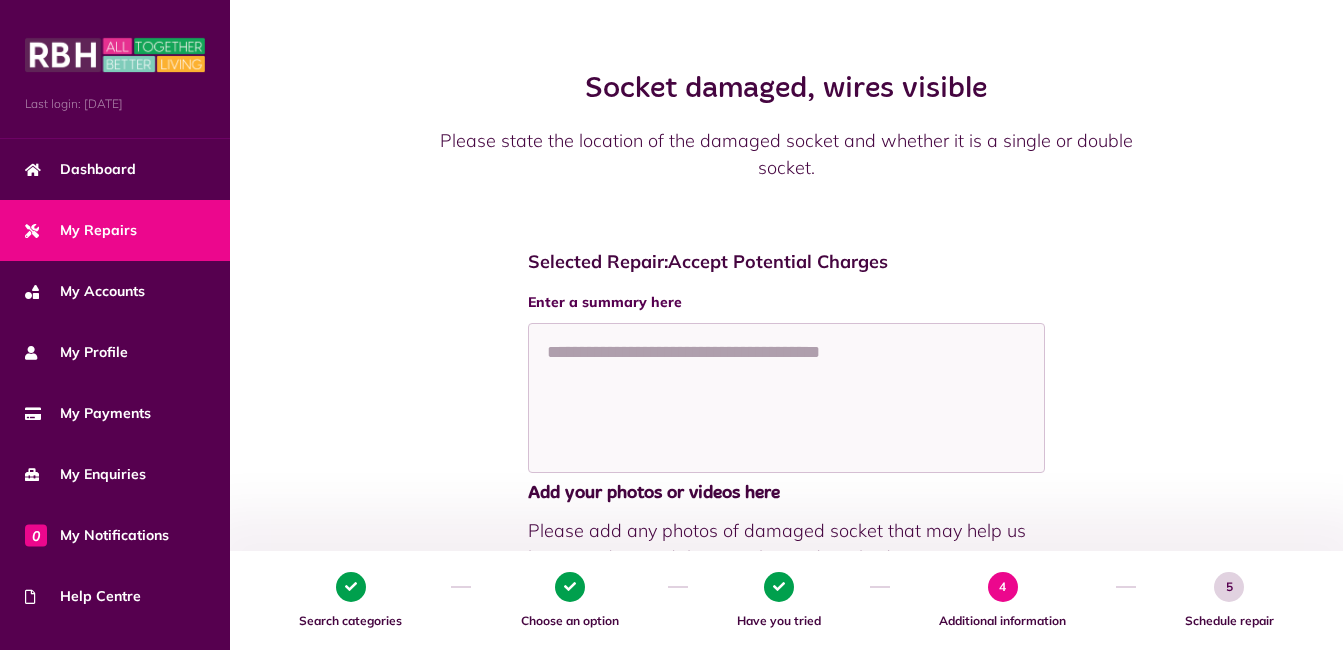 scroll, scrollTop: 200, scrollLeft: 0, axis: vertical 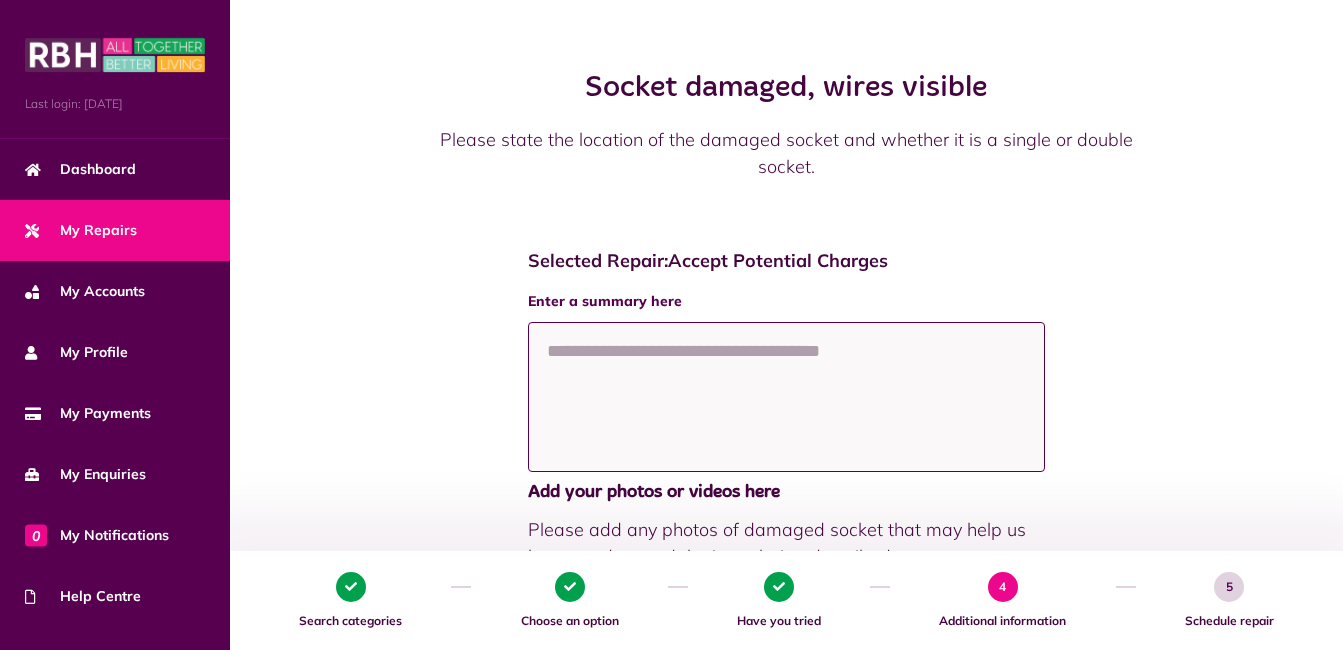 click 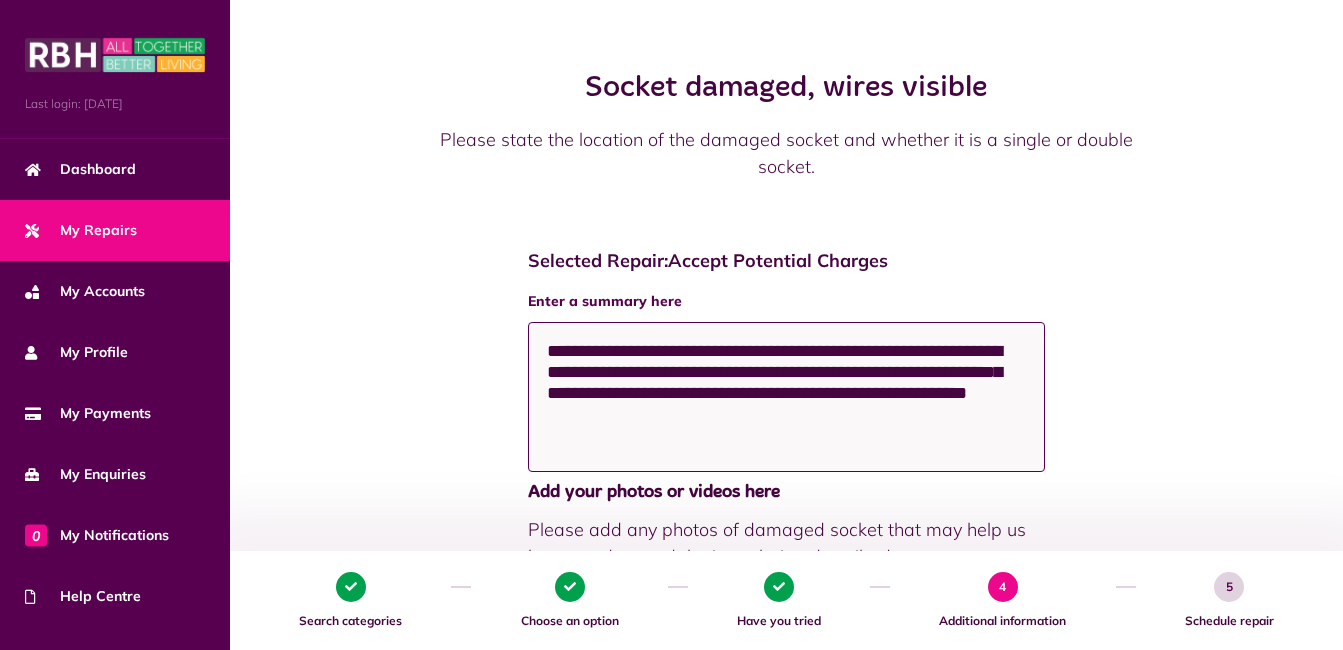 click on "**********" 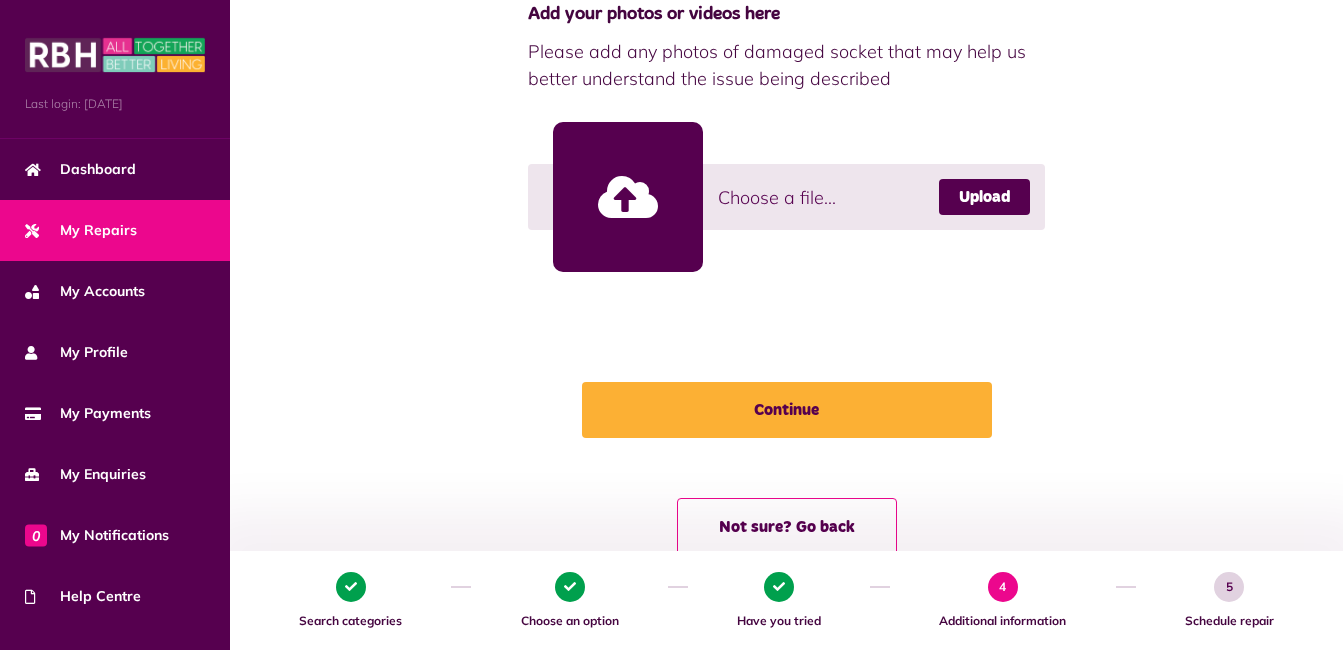 scroll, scrollTop: 680, scrollLeft: 0, axis: vertical 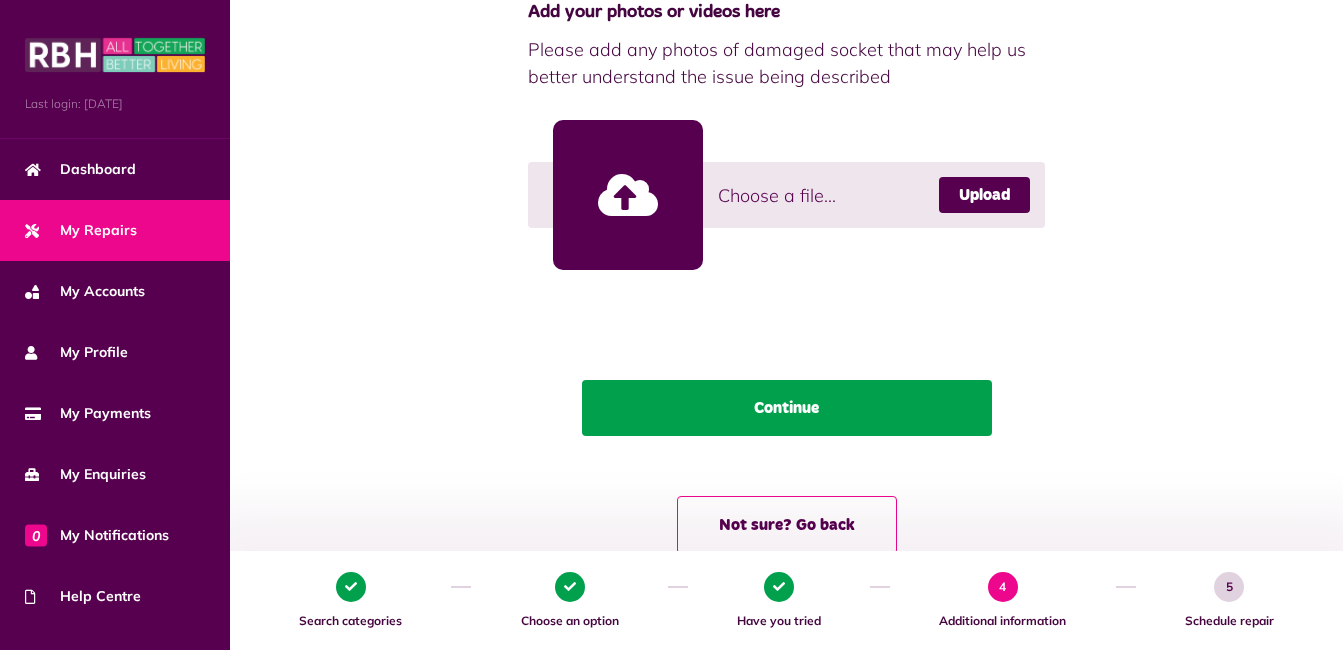 type on "**********" 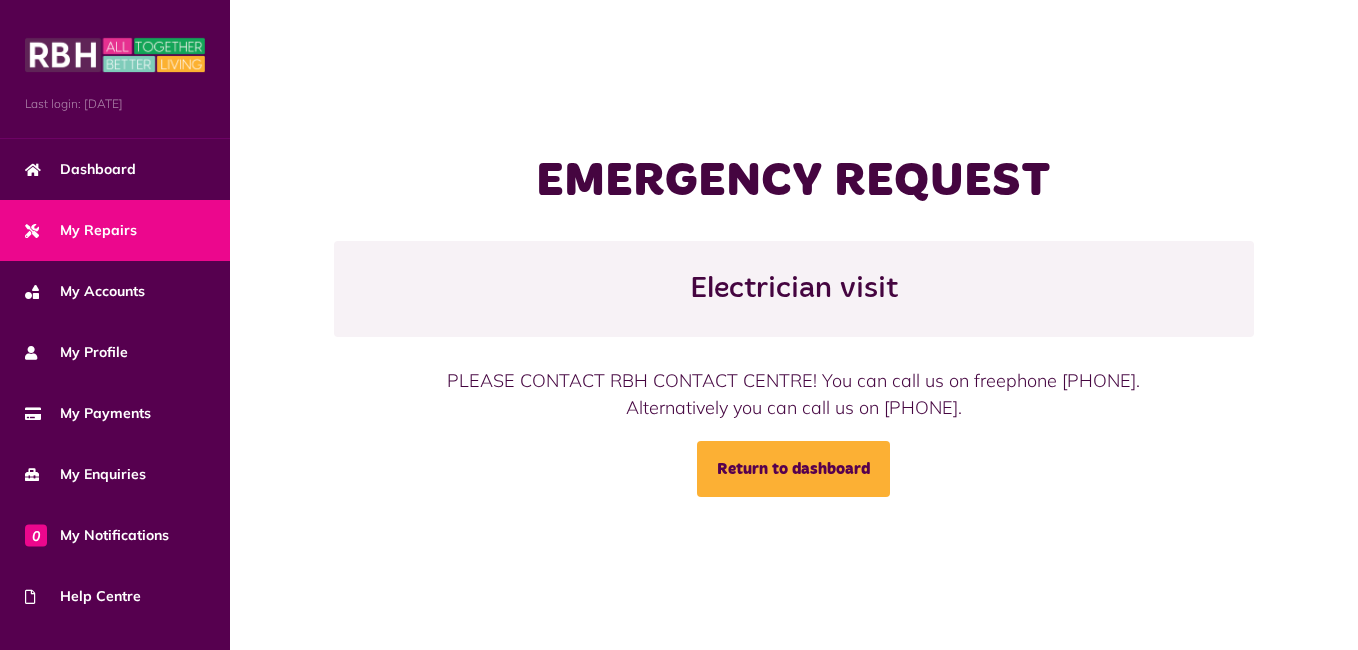 scroll, scrollTop: 0, scrollLeft: 0, axis: both 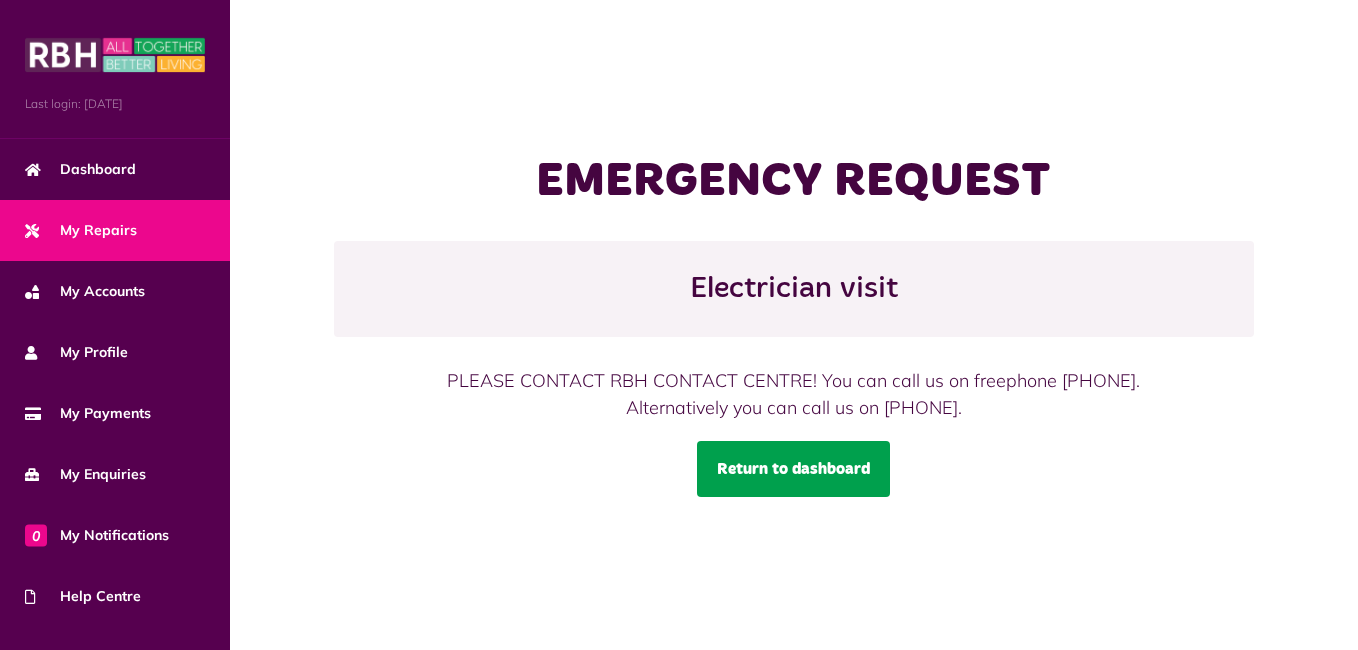 click on "Return to dashboard" at bounding box center (793, 469) 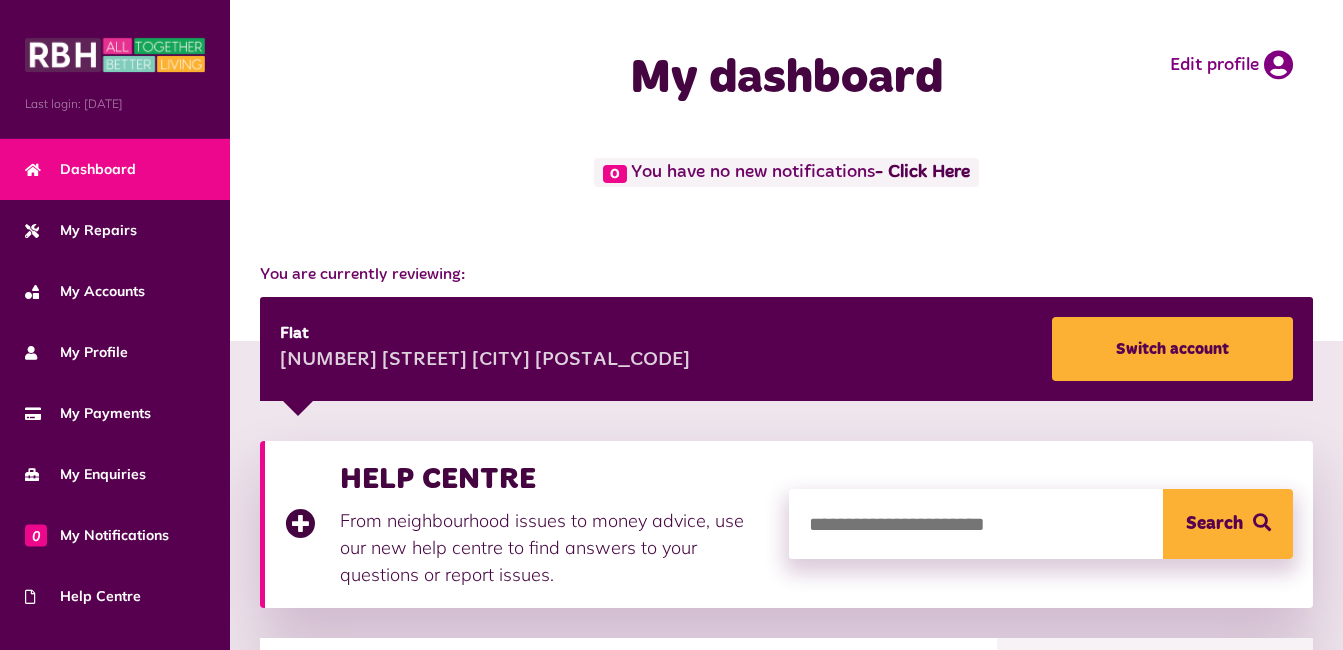scroll, scrollTop: 0, scrollLeft: 0, axis: both 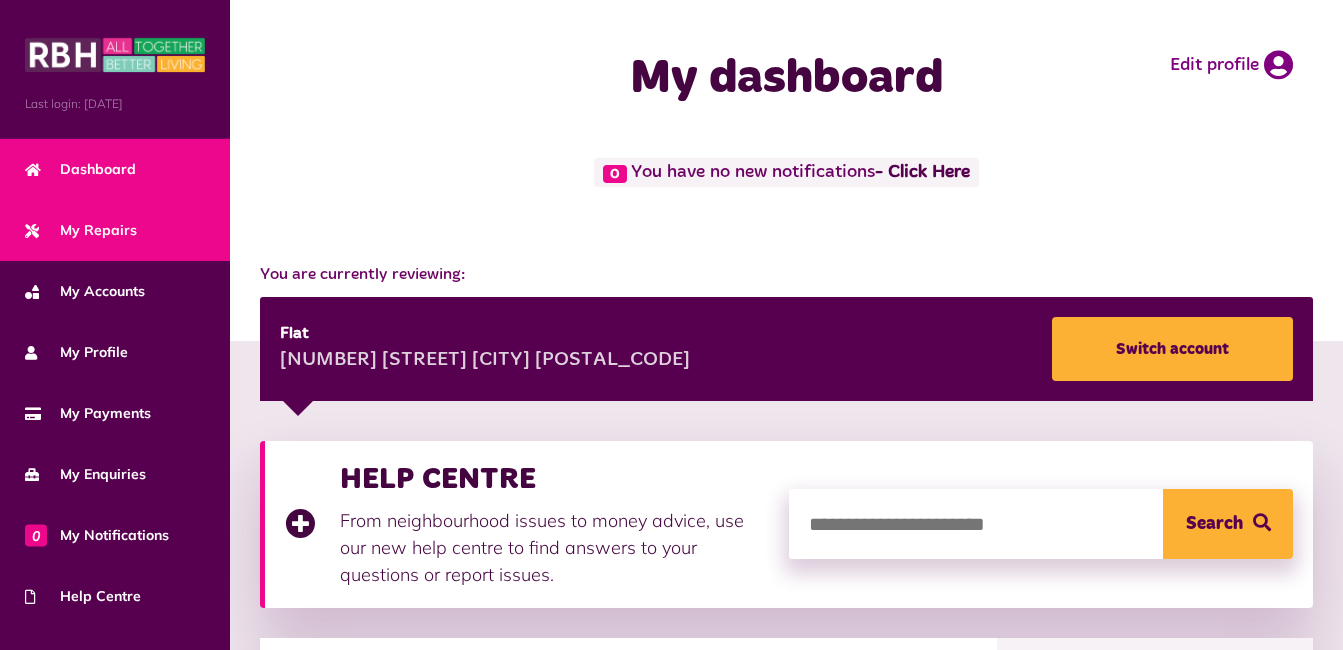 click on "My Repairs" at bounding box center [81, 230] 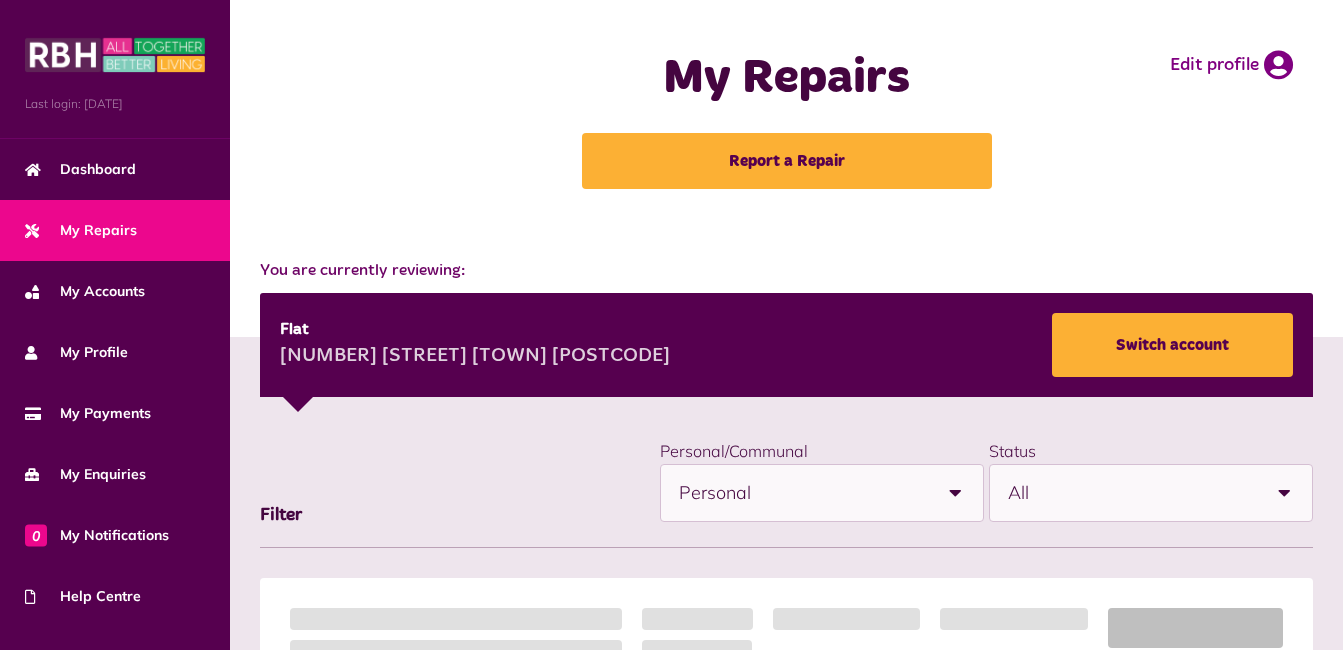 scroll, scrollTop: 0, scrollLeft: 0, axis: both 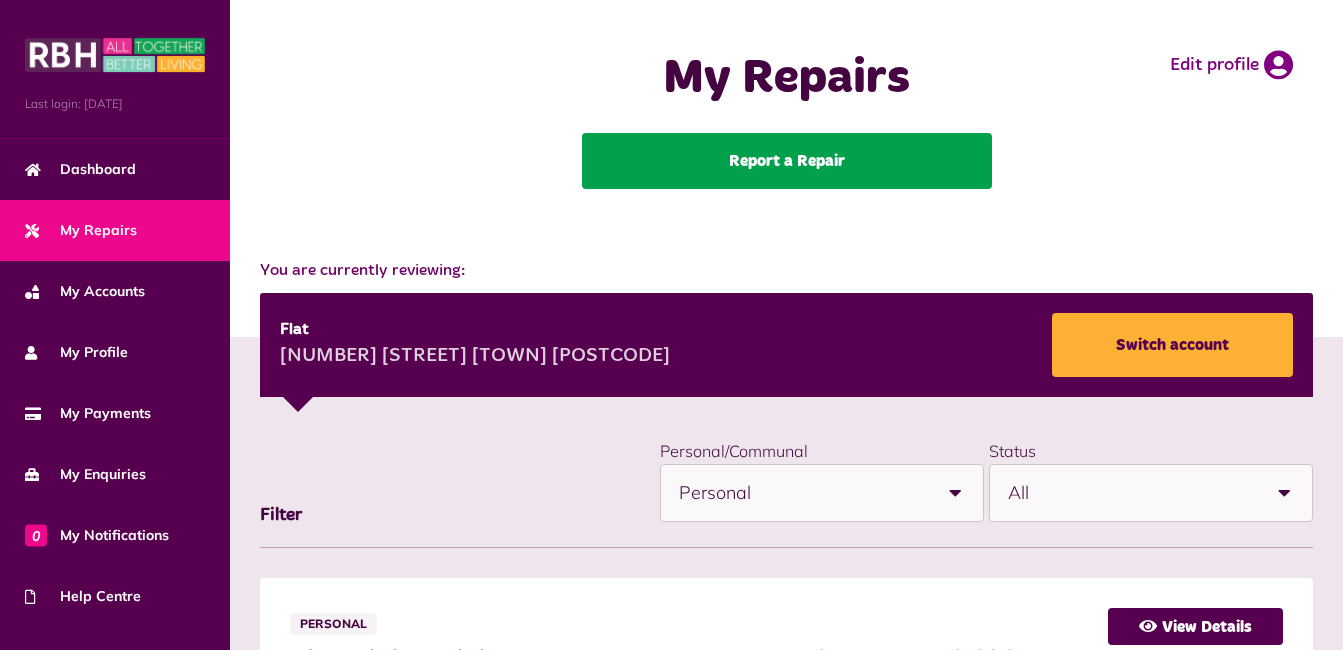 click on "Report a Repair" at bounding box center [787, 161] 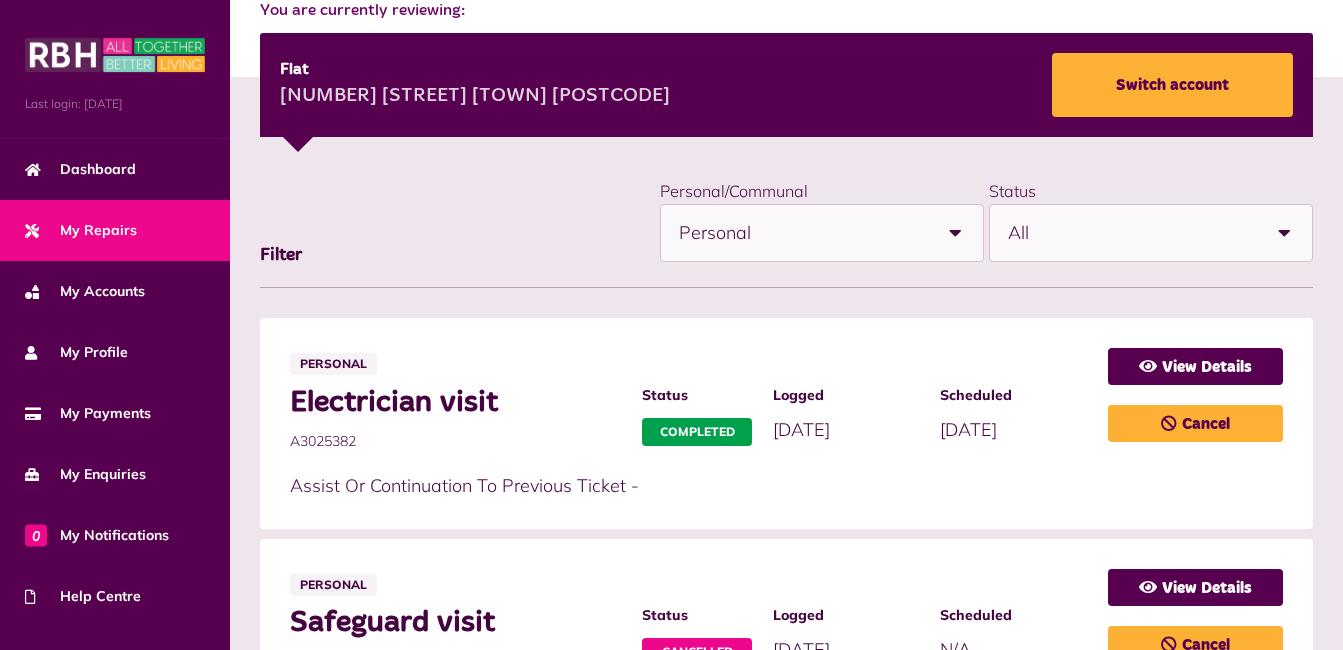 scroll, scrollTop: 280, scrollLeft: 0, axis: vertical 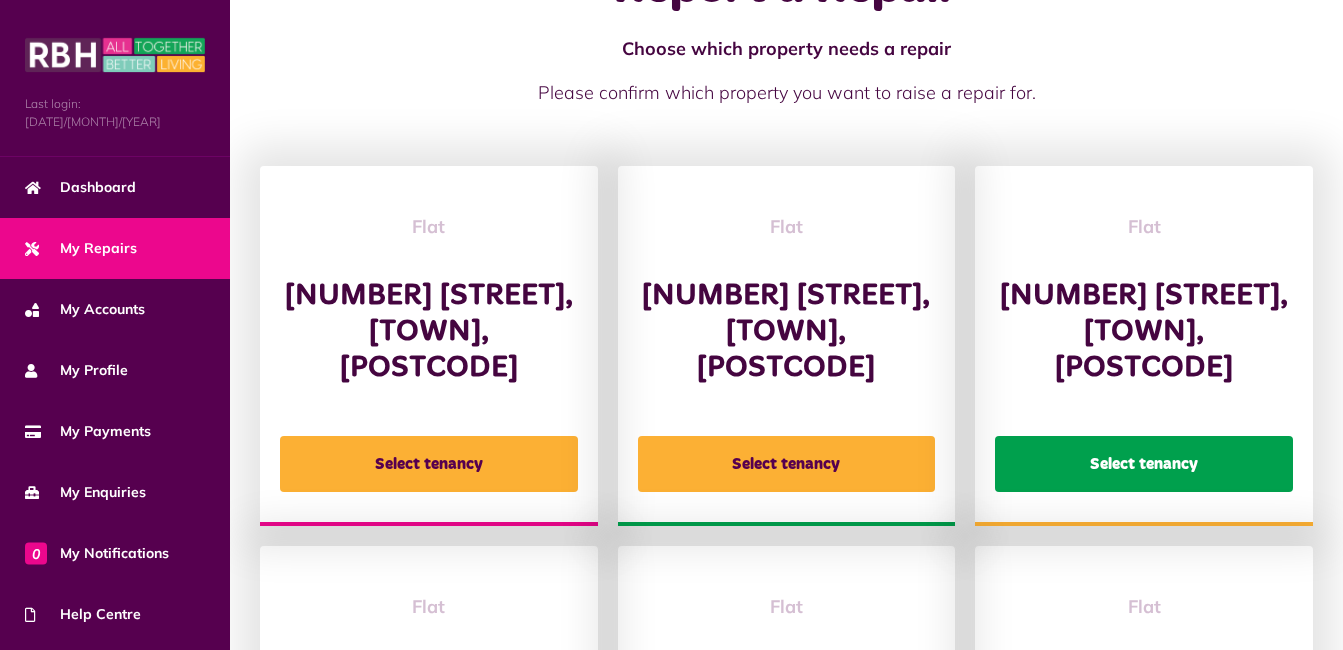 click on "Select tenancy" 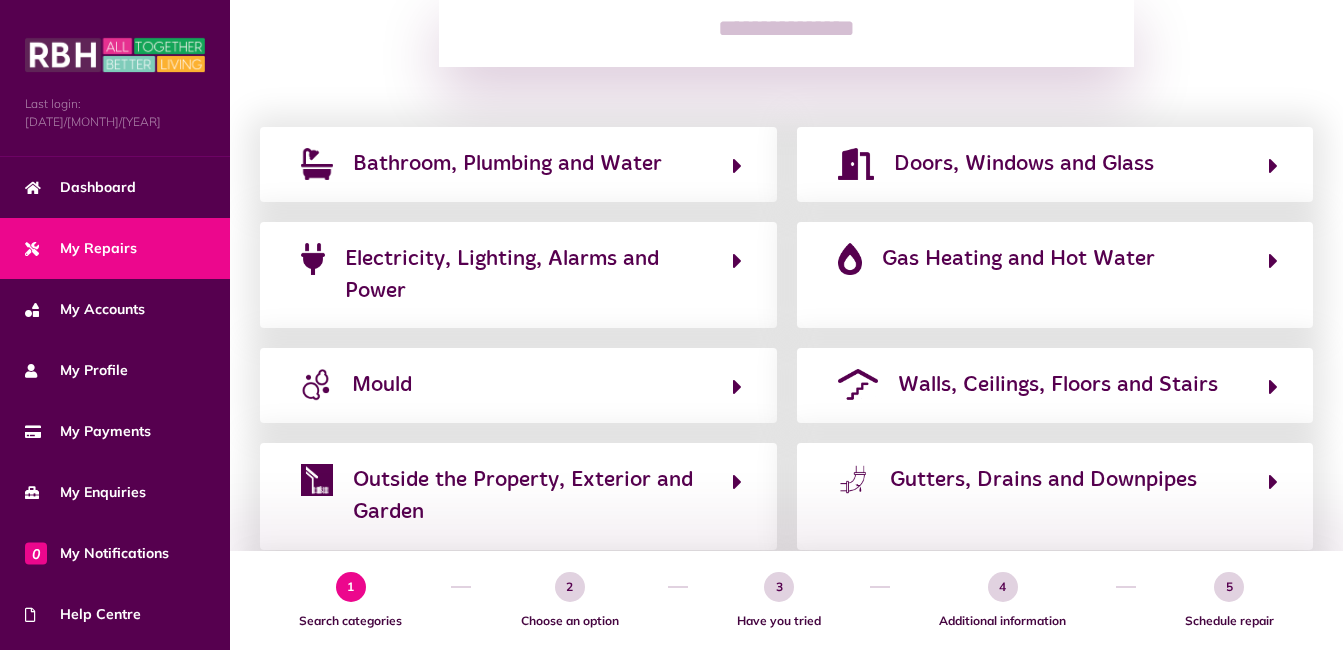 scroll, scrollTop: 360, scrollLeft: 0, axis: vertical 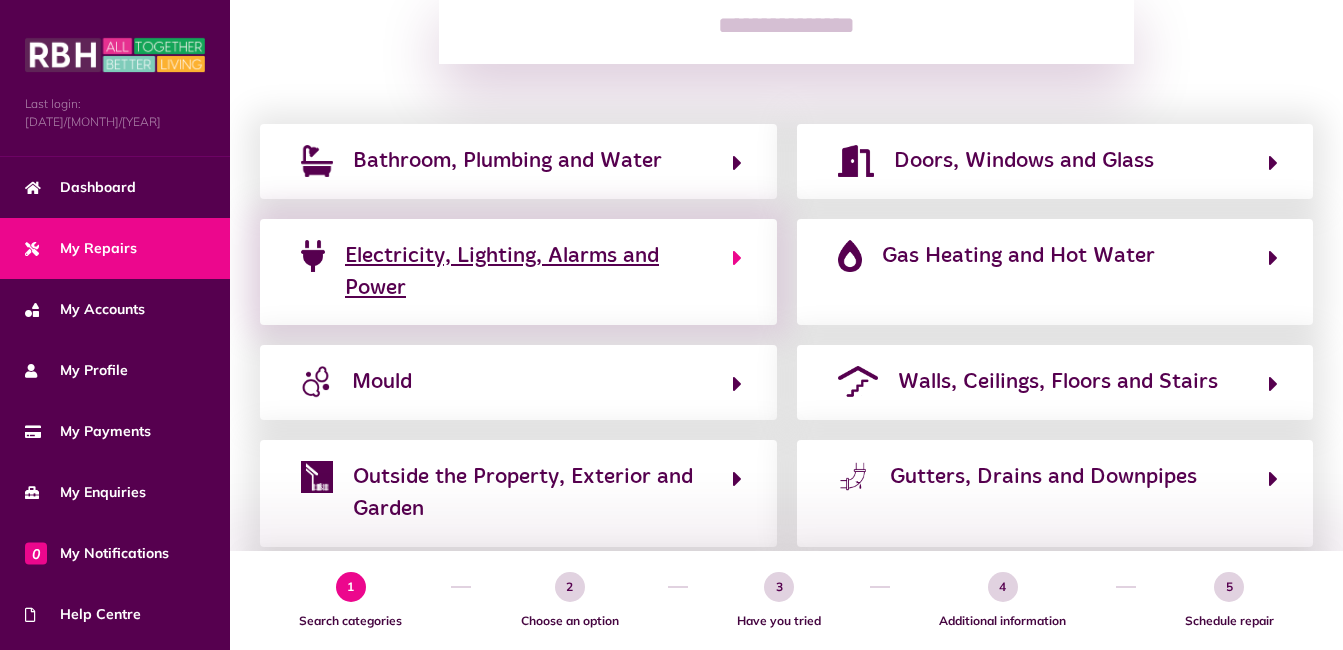 click on "Electricity, Lighting, Alarms and Power" 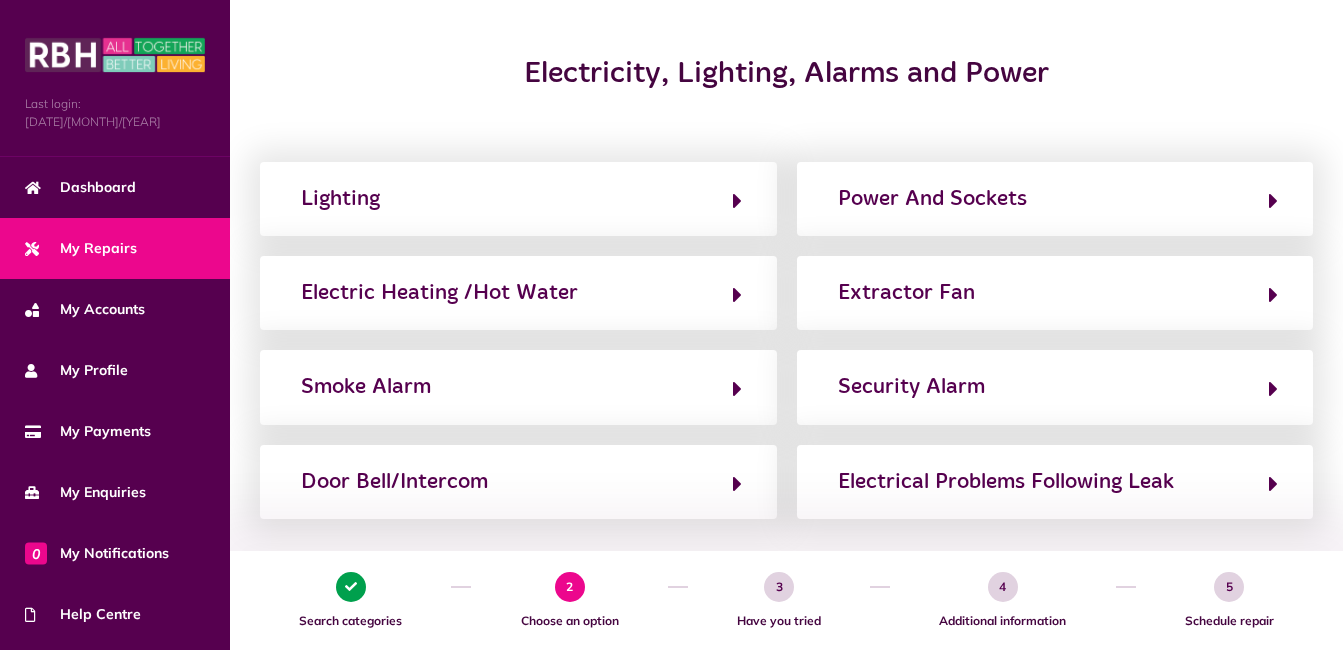 scroll, scrollTop: 240, scrollLeft: 0, axis: vertical 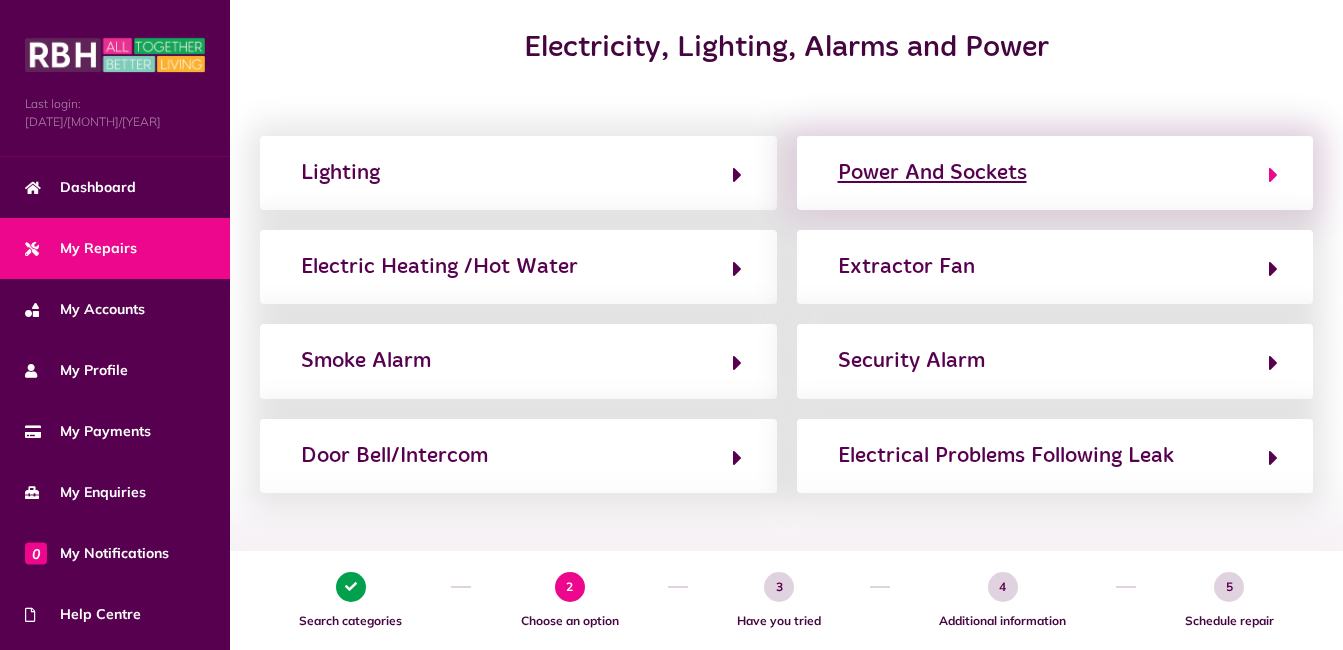 click on "Power And Sockets" 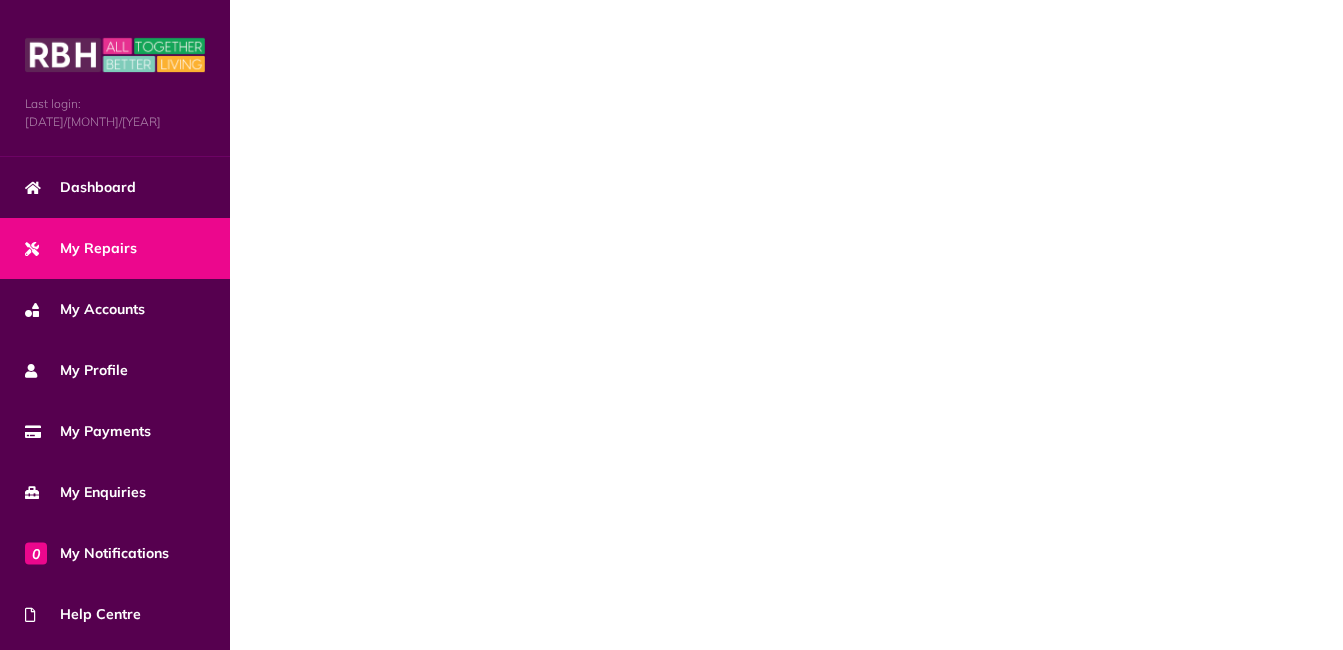 scroll, scrollTop: 0, scrollLeft: 0, axis: both 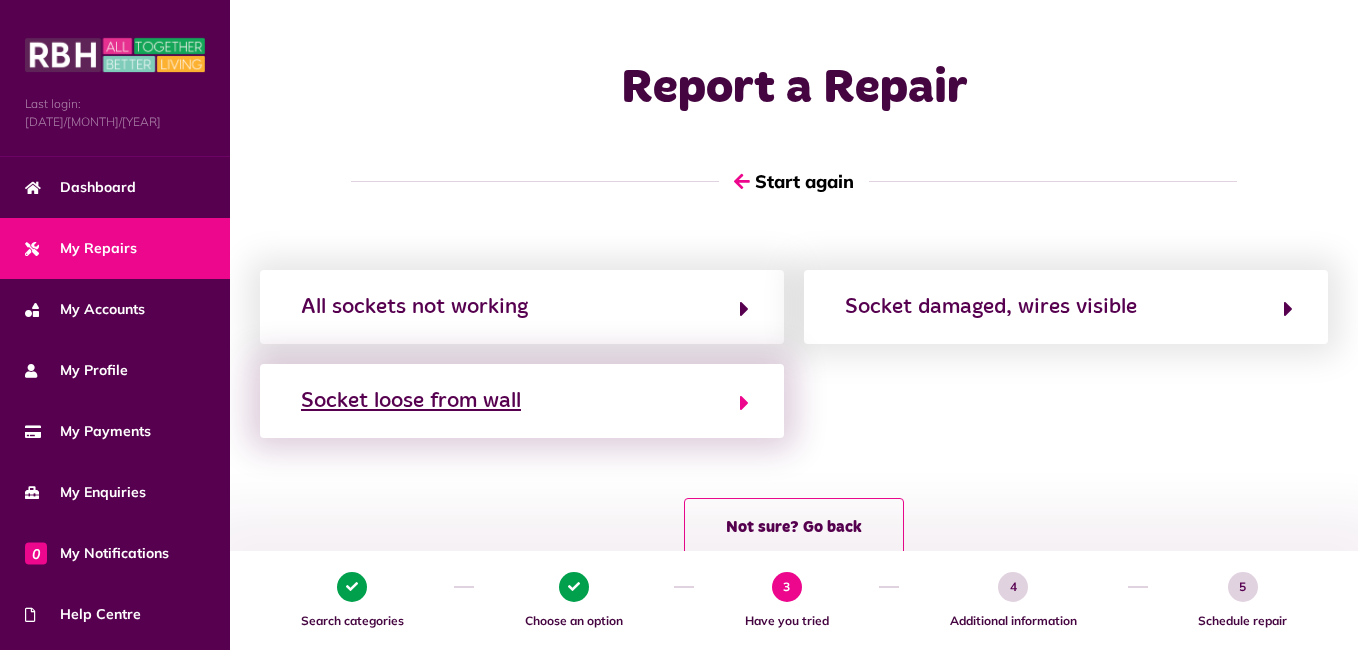 click on "Socket loose from wall" 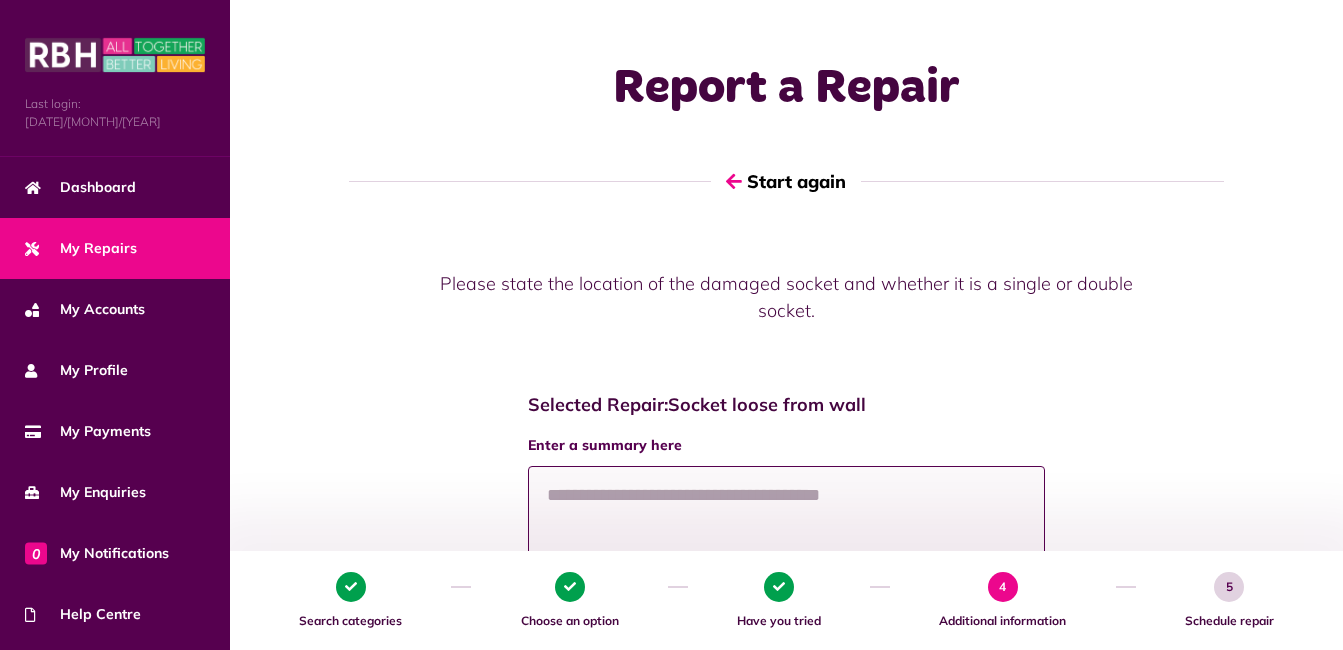 click 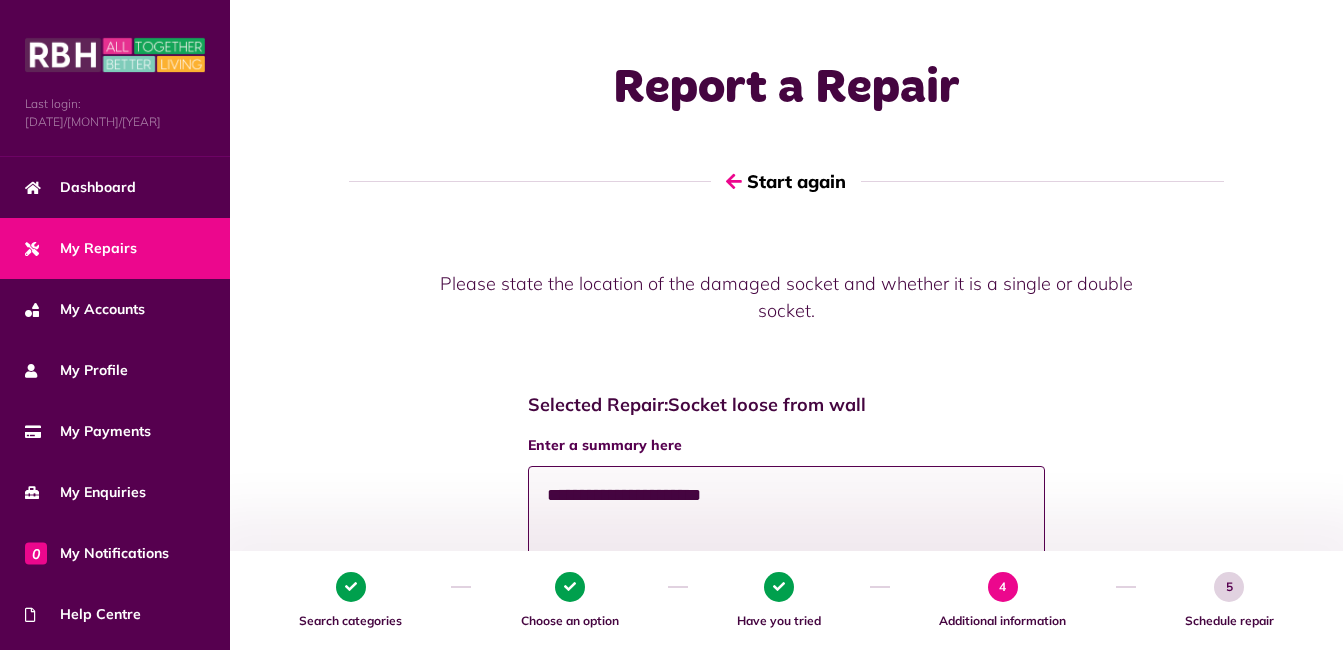 click on "**********" 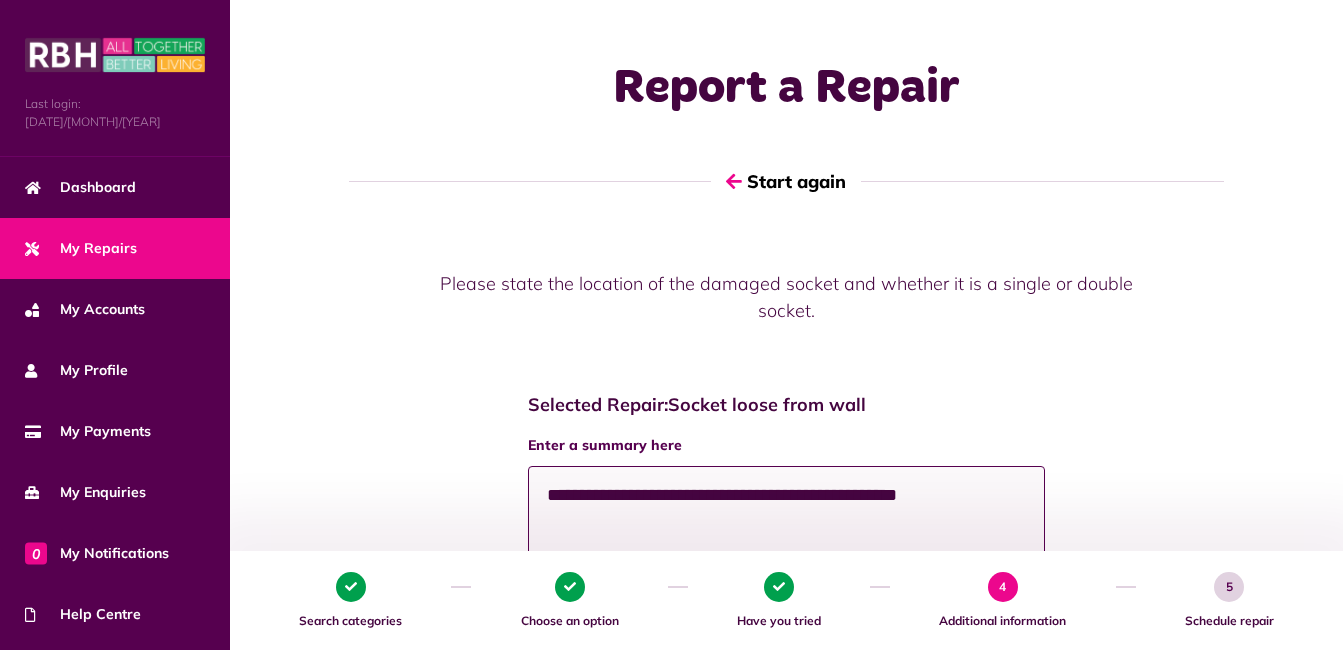 click on "**********" 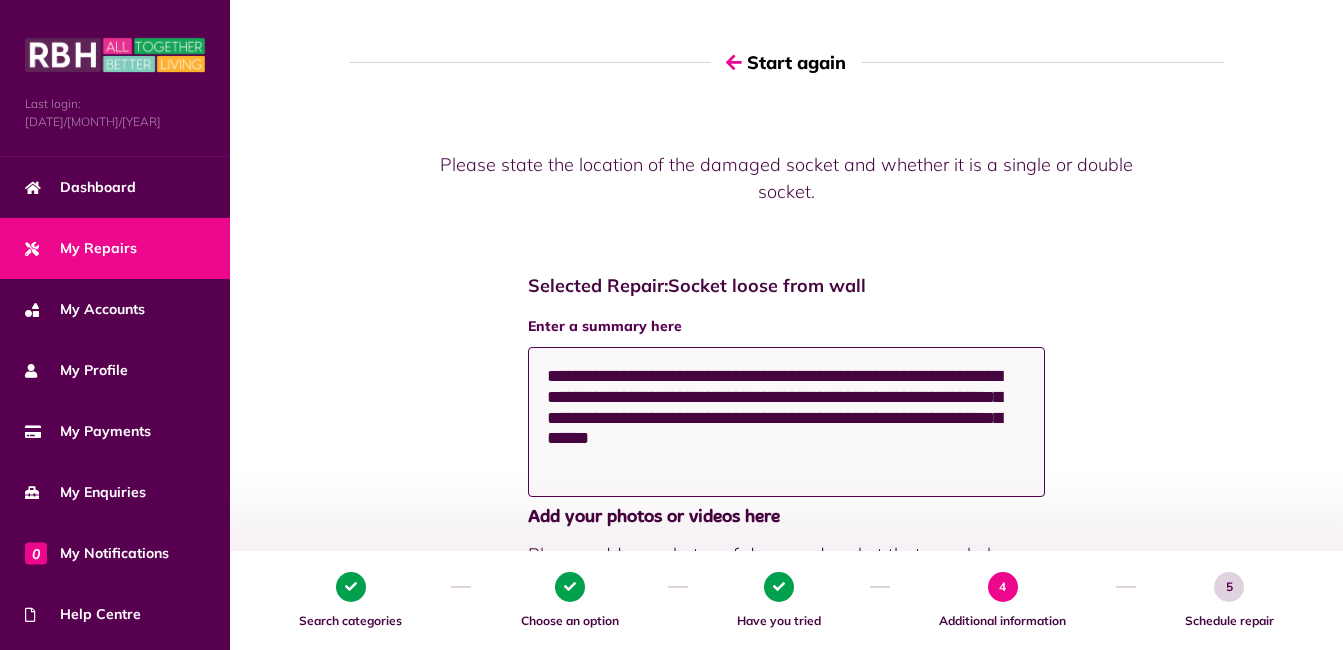 scroll, scrollTop: 123, scrollLeft: 0, axis: vertical 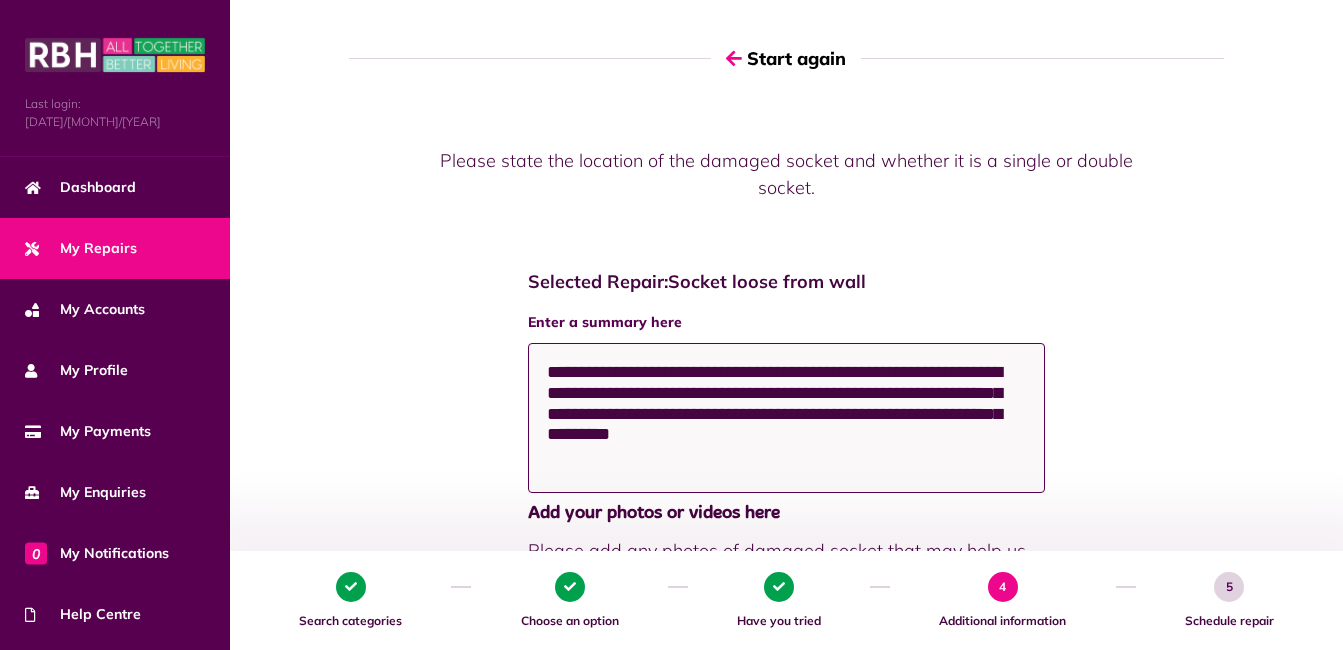 click on "**********" 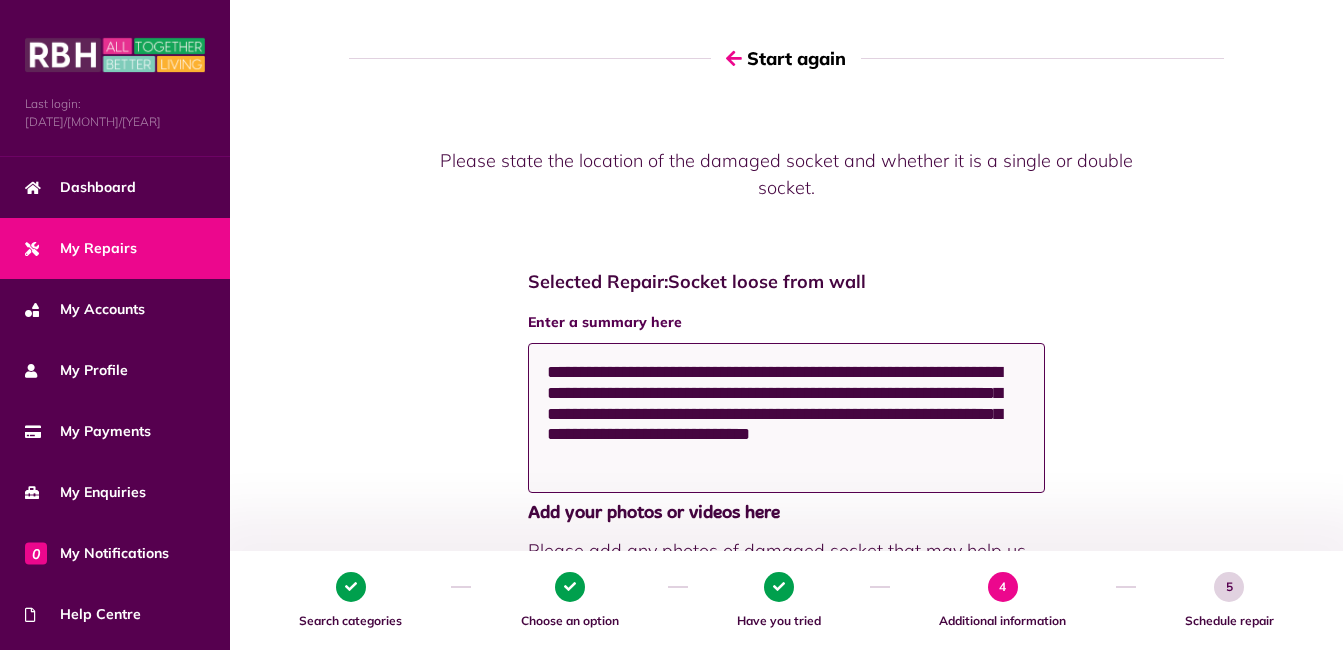 click on "**********" 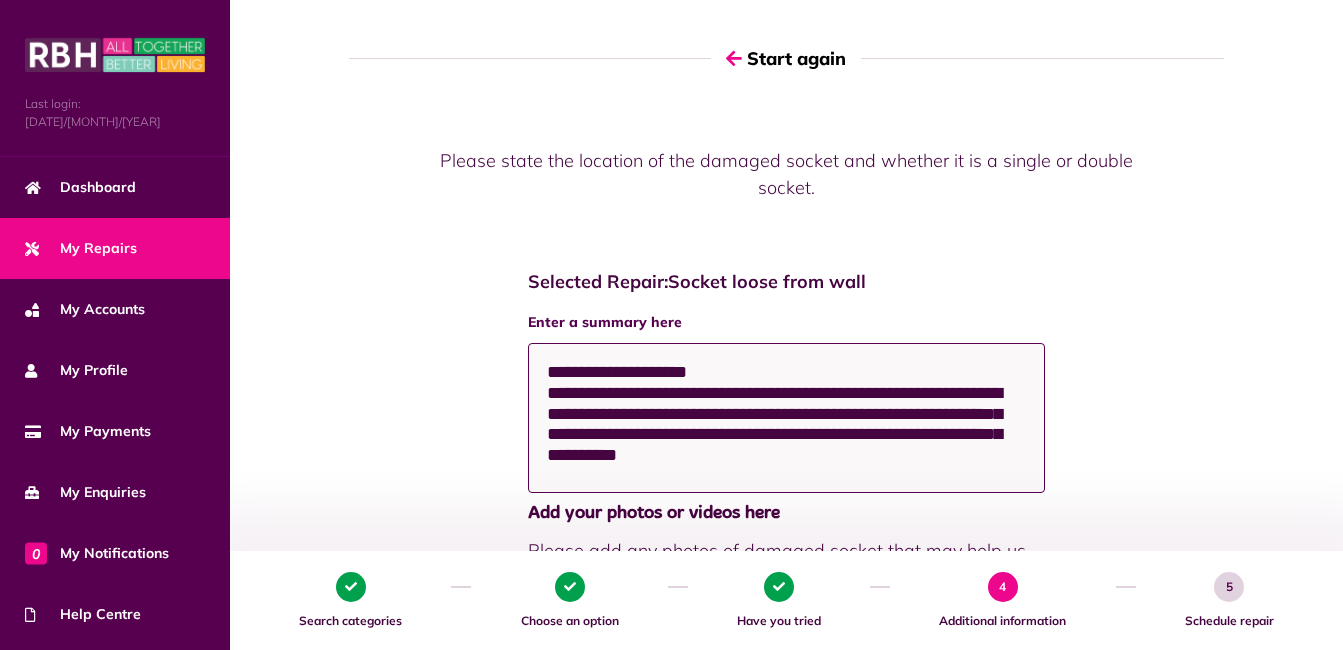 click on "**********" 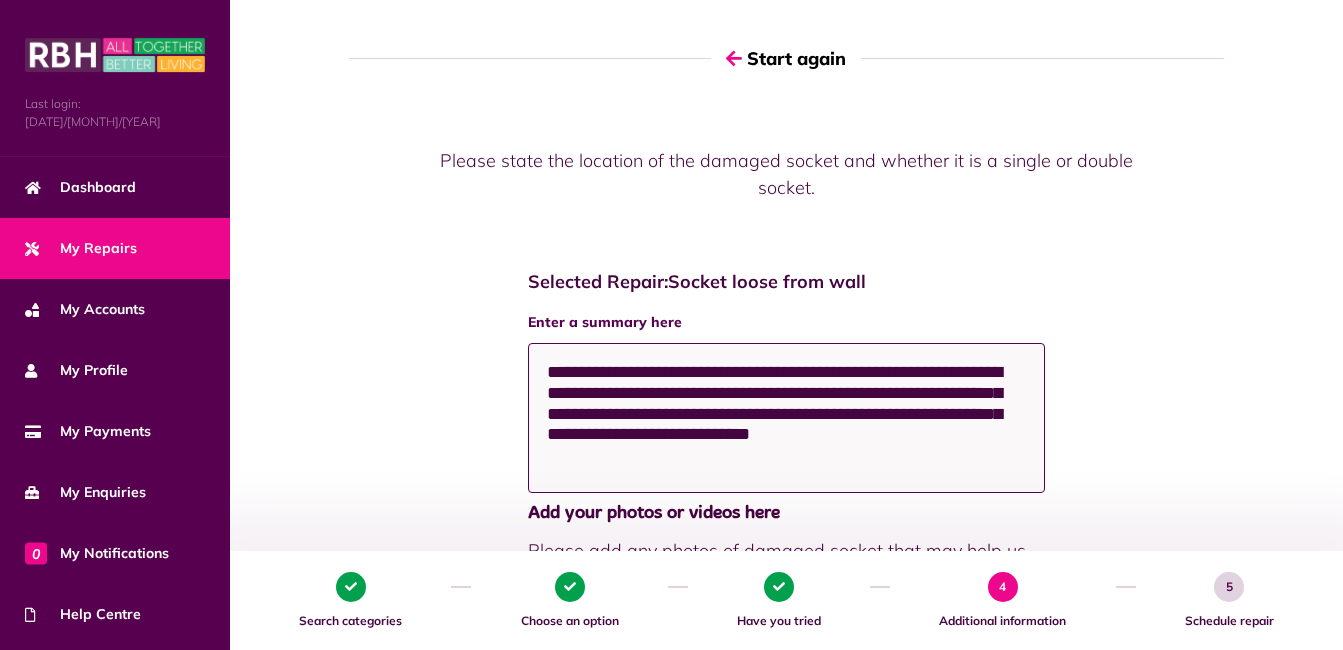 click on "**********" 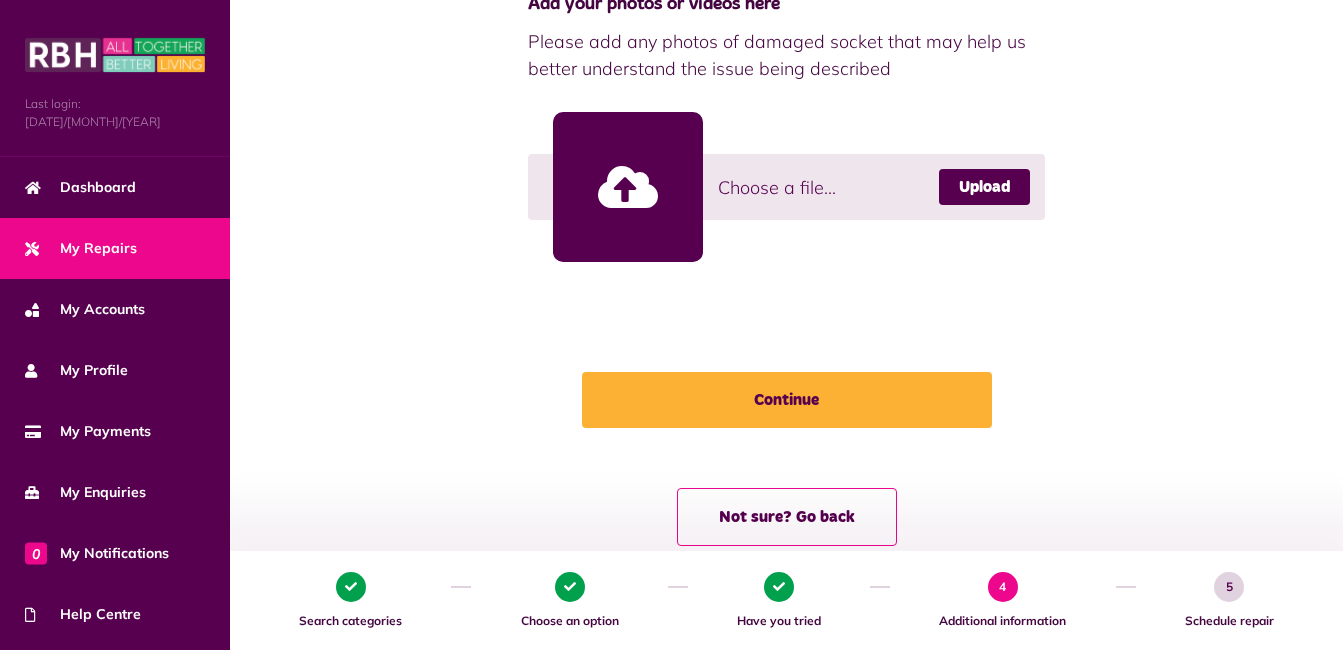 scroll, scrollTop: 656, scrollLeft: 0, axis: vertical 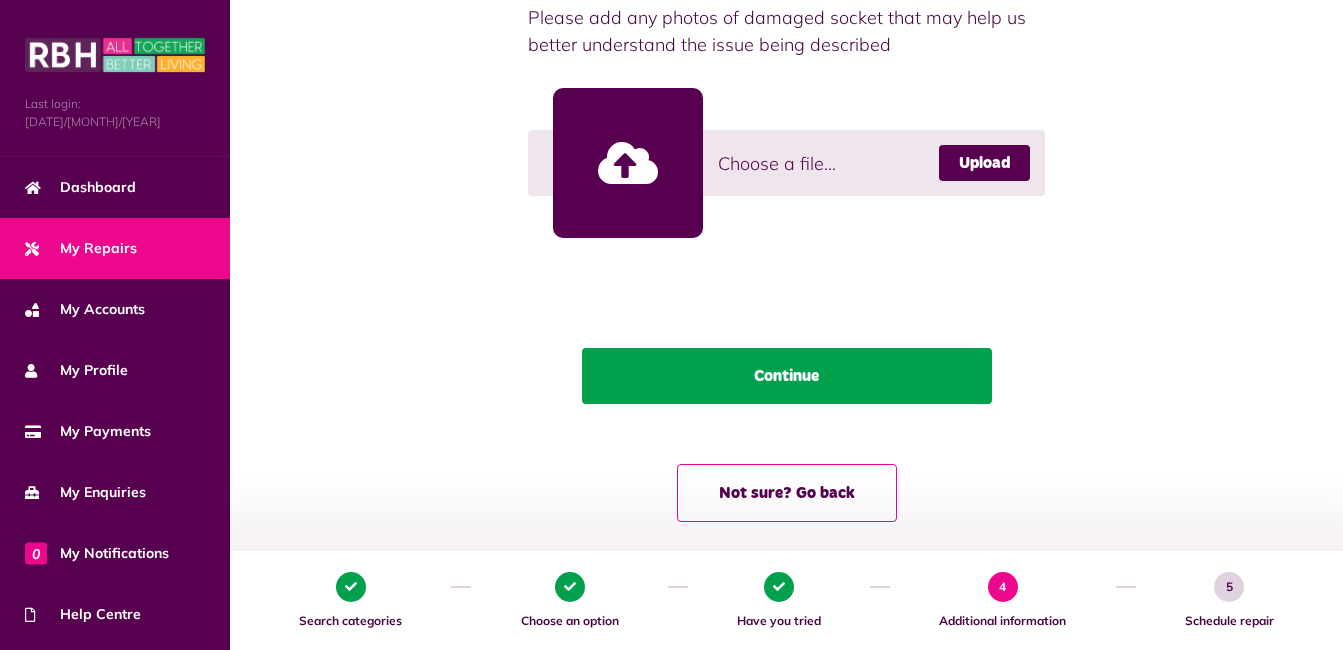 type on "**********" 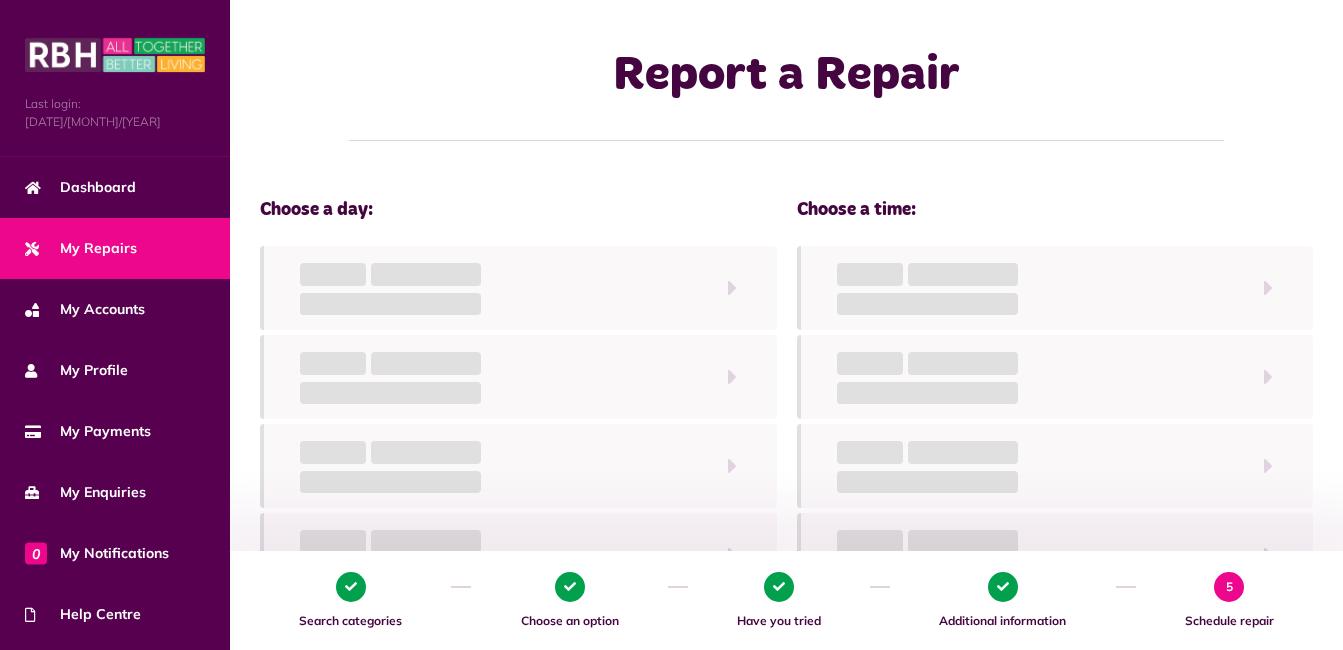 scroll, scrollTop: 0, scrollLeft: 0, axis: both 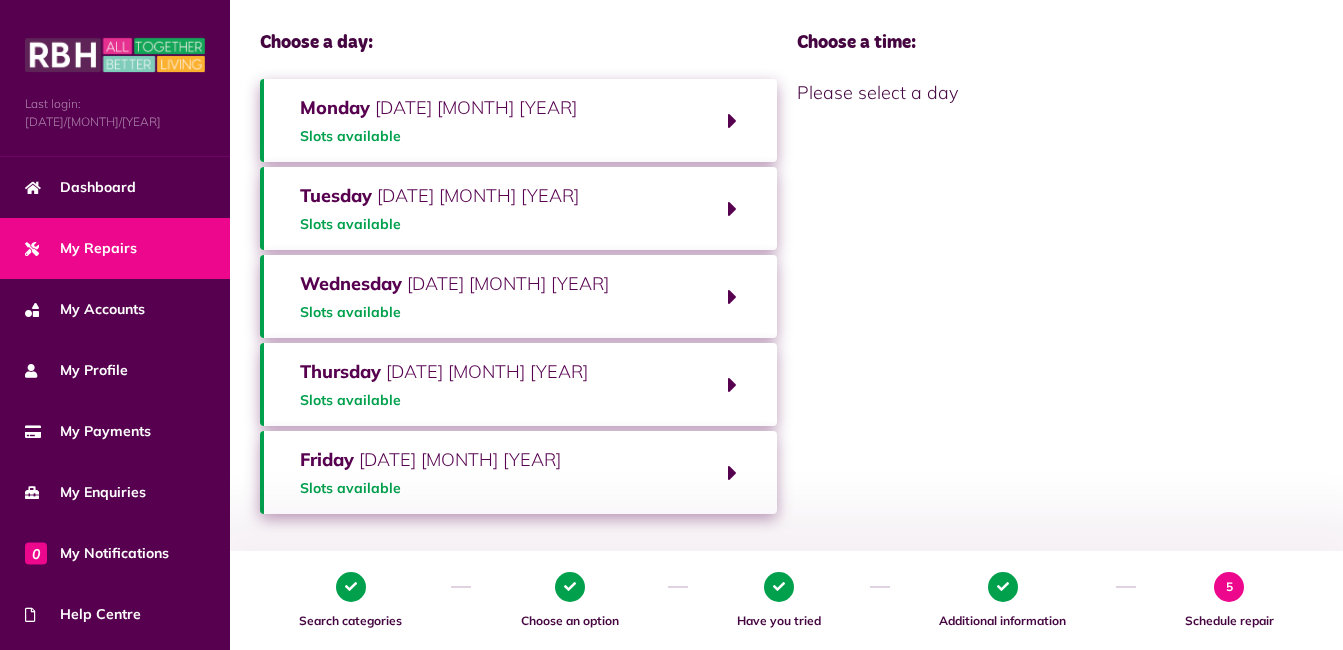 click on "Wednesday   23rd July 2025 Slots available" 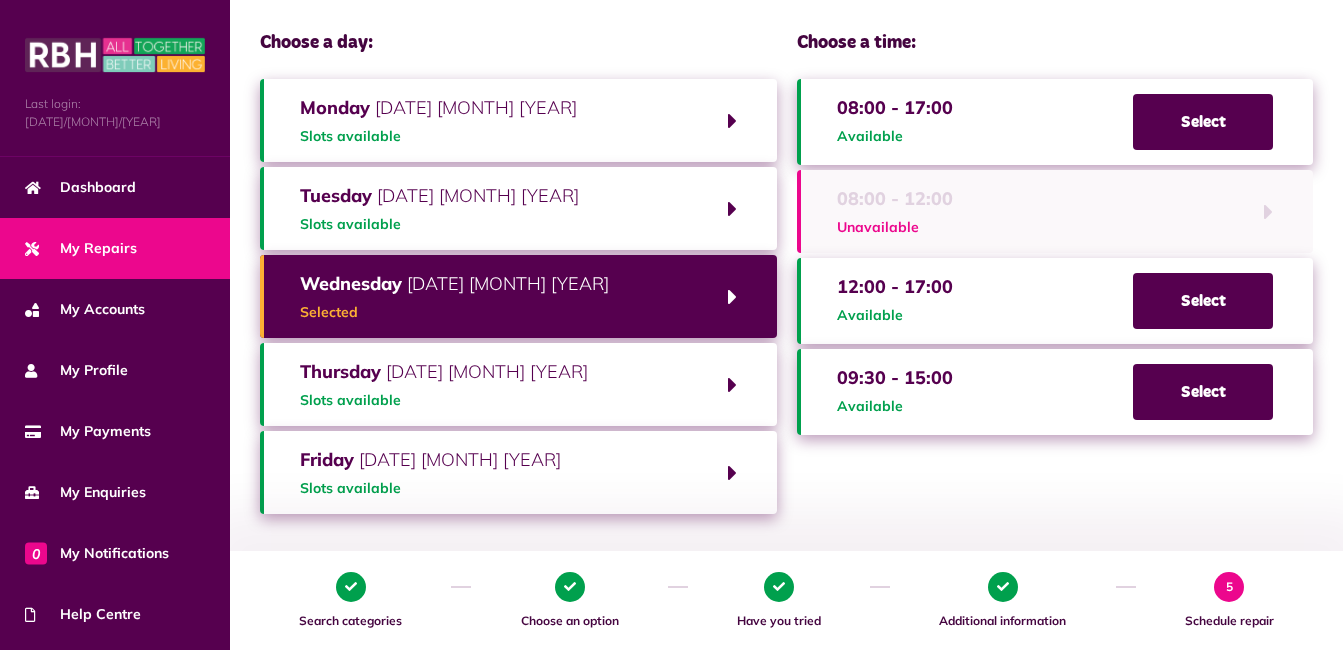 click on "Tuesday   22nd July 2025 Slots available" 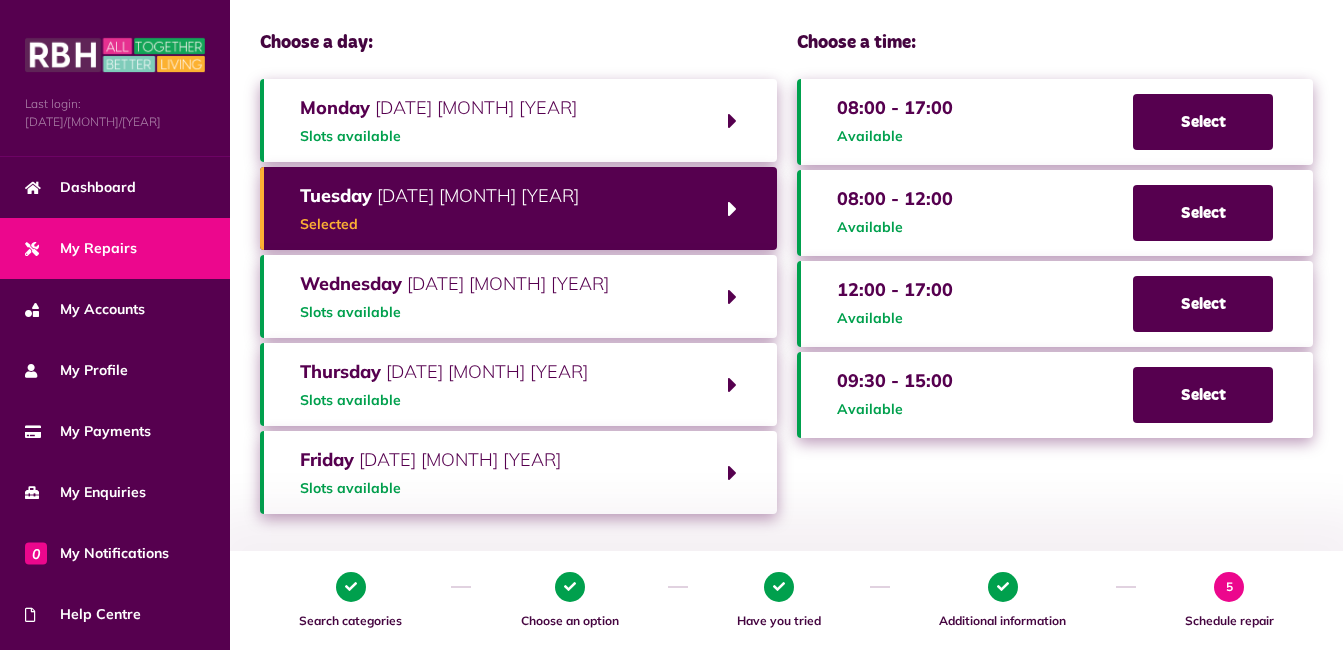 scroll, scrollTop: 177, scrollLeft: 0, axis: vertical 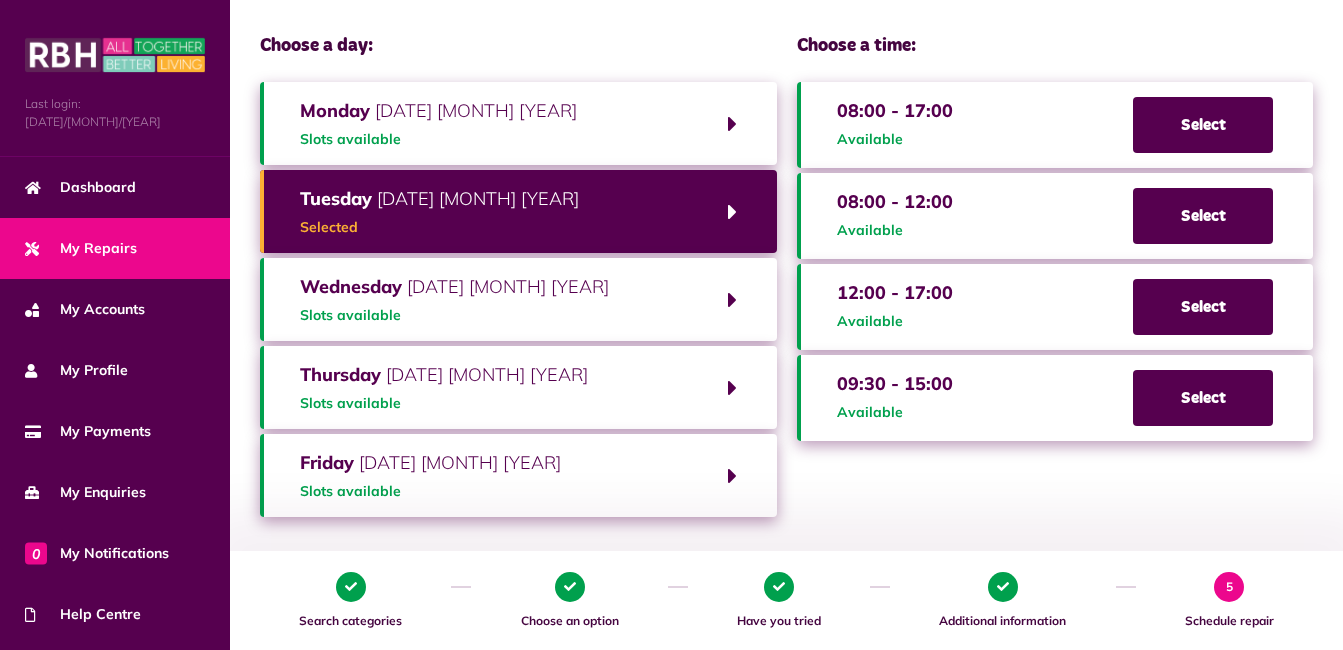 click on "Wednesday   23rd July 2025 Slots available" 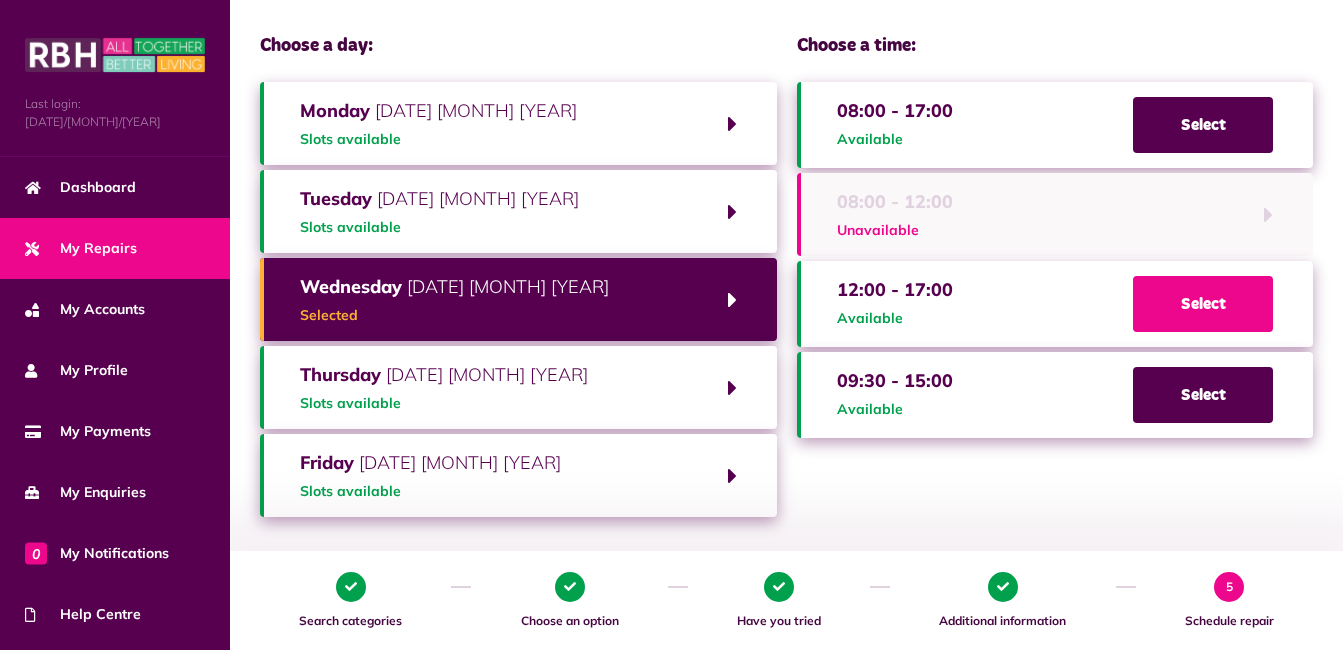click on "Select" 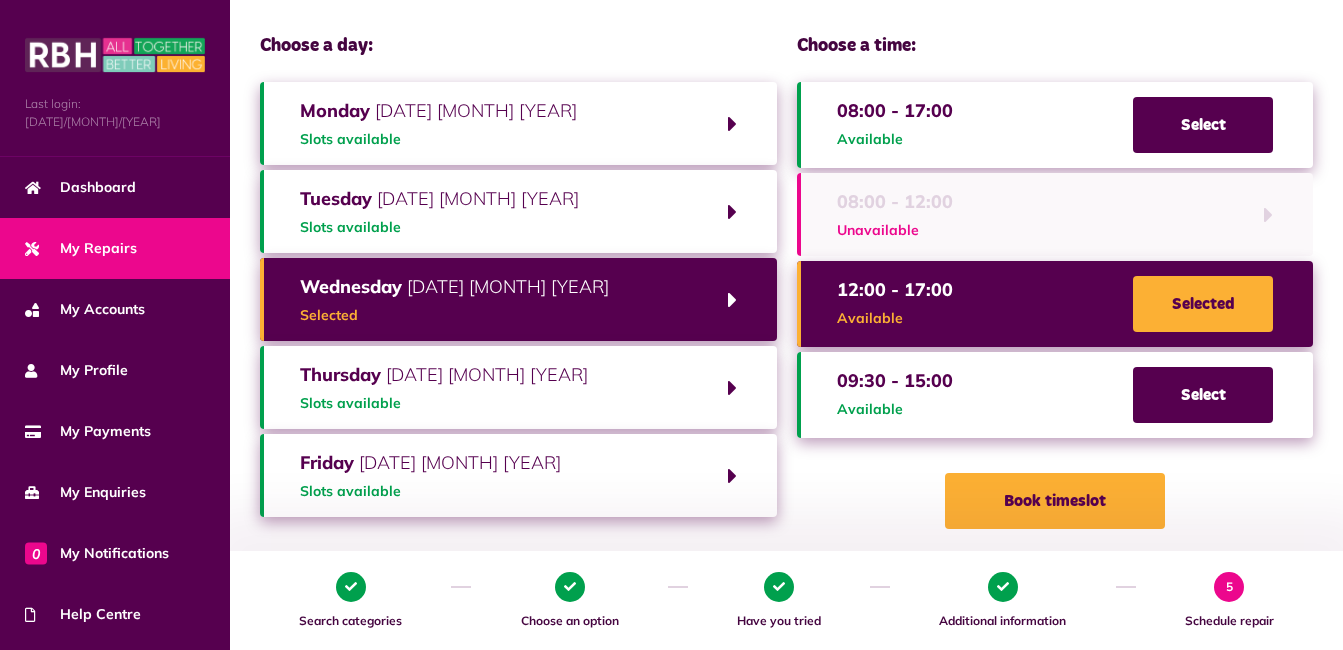 click on "Available" 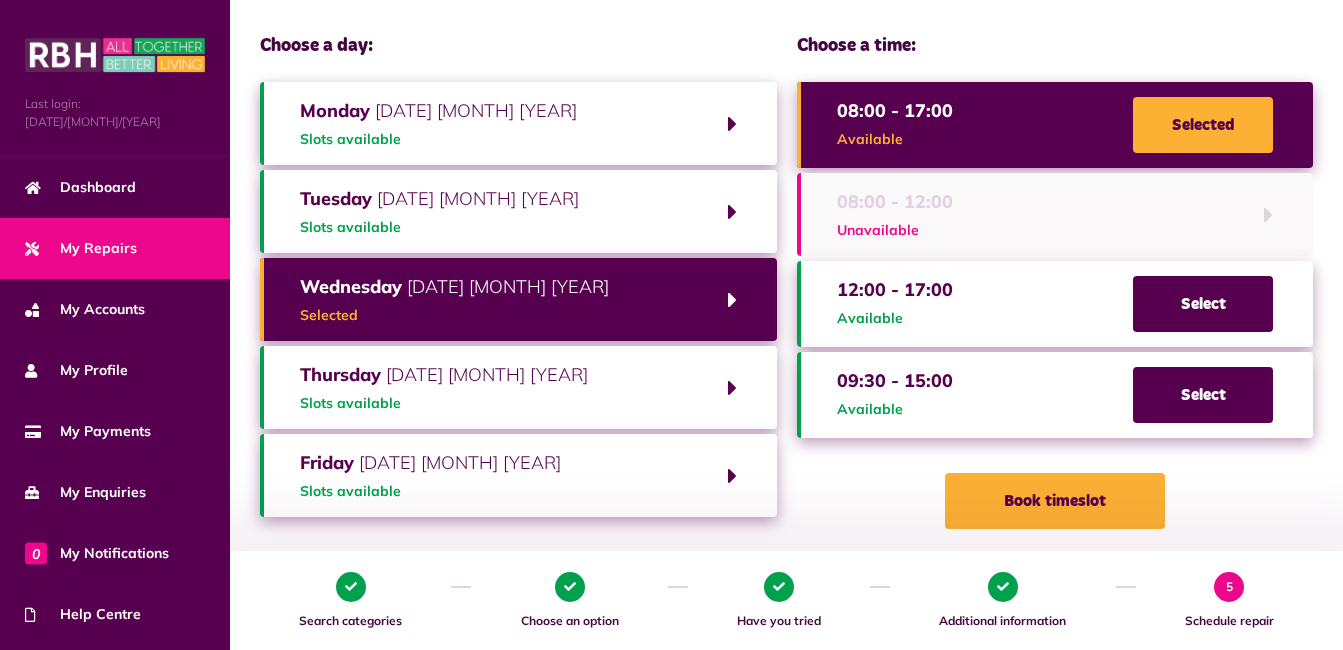 click on "Selected" 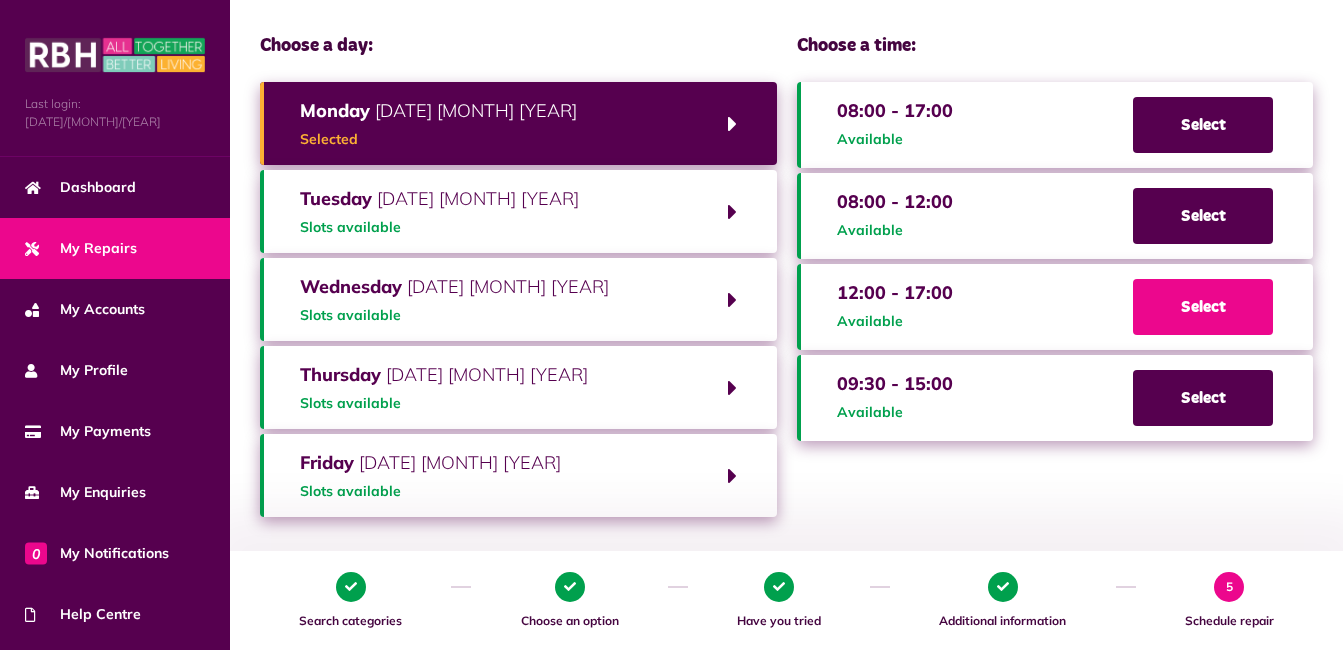 click on "Select" 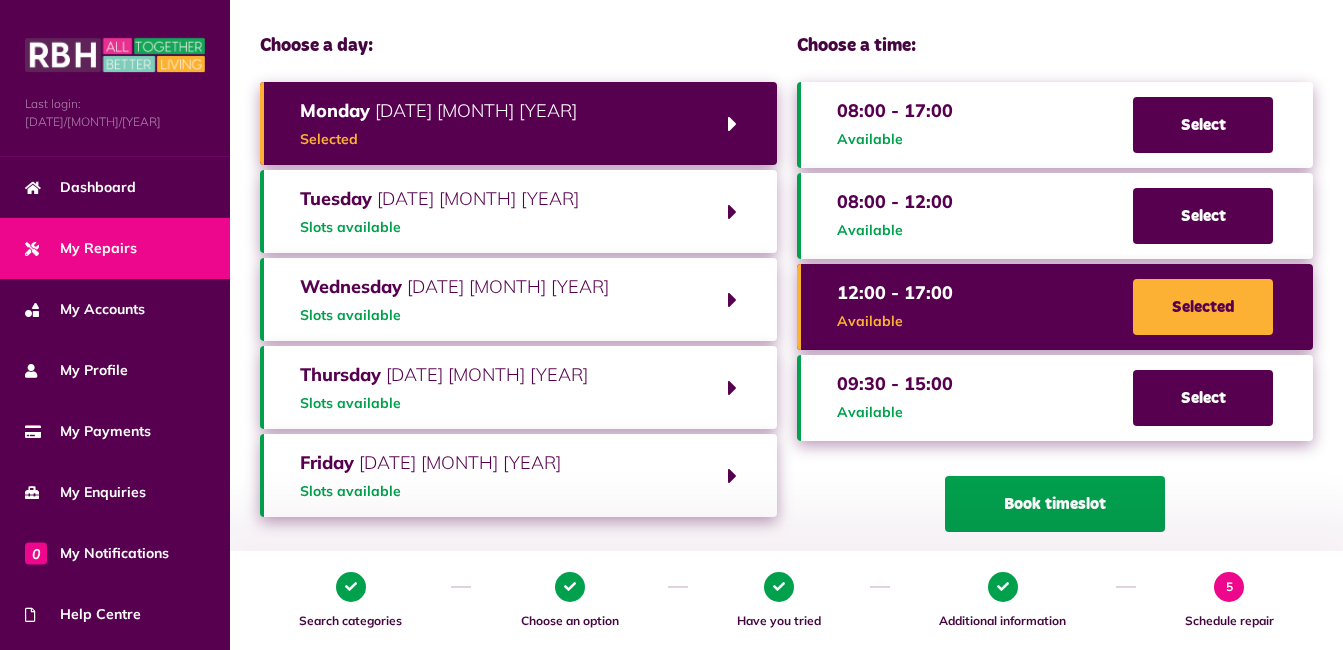 click on "Book timeslot" 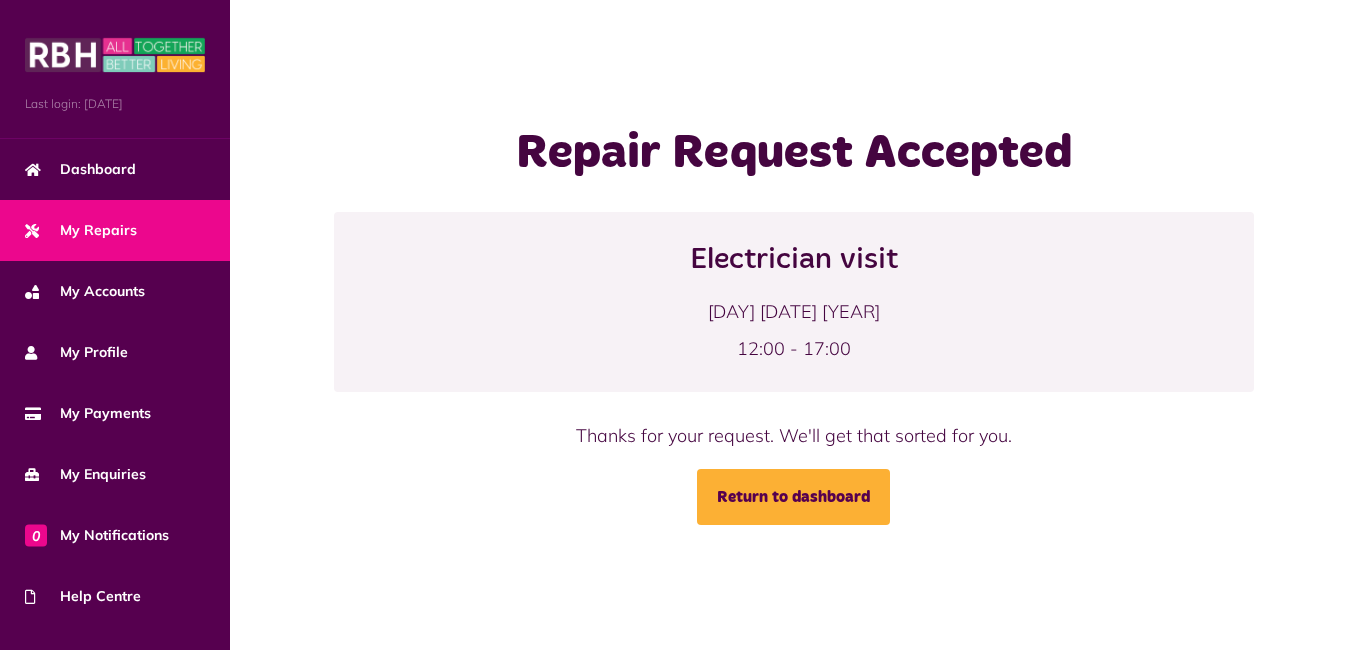 scroll, scrollTop: 0, scrollLeft: 0, axis: both 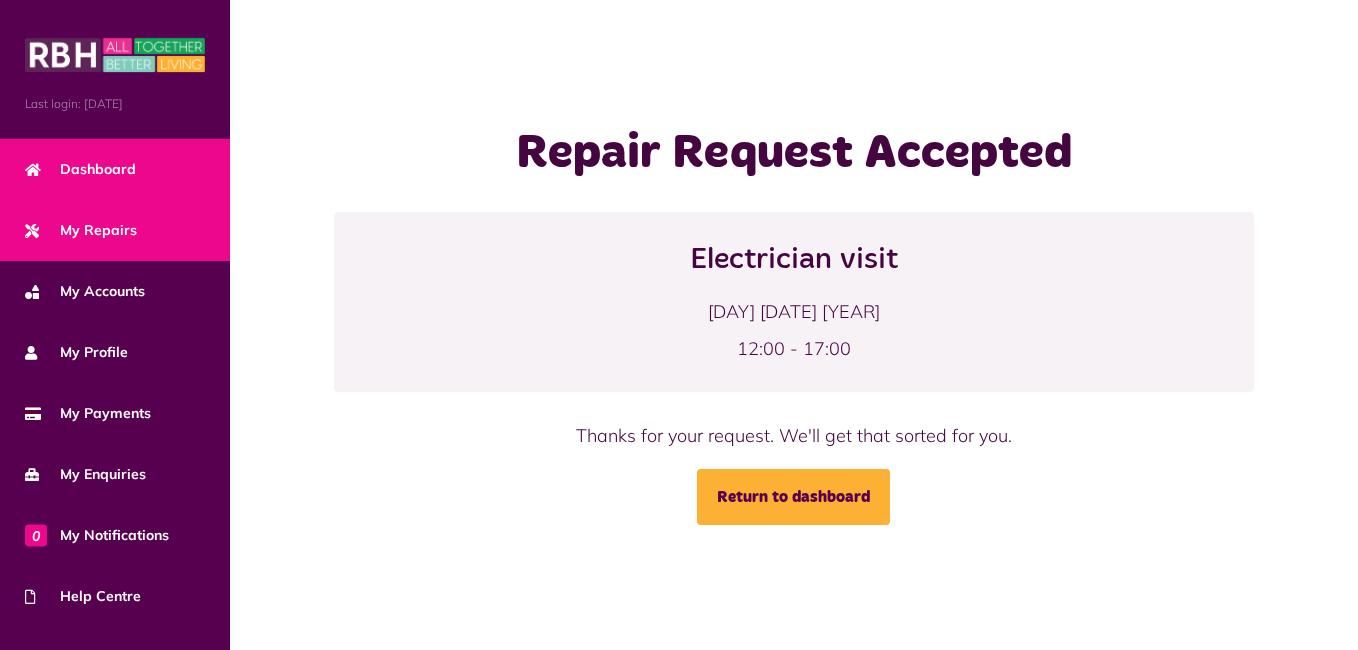 click on "Dashboard" at bounding box center [80, 169] 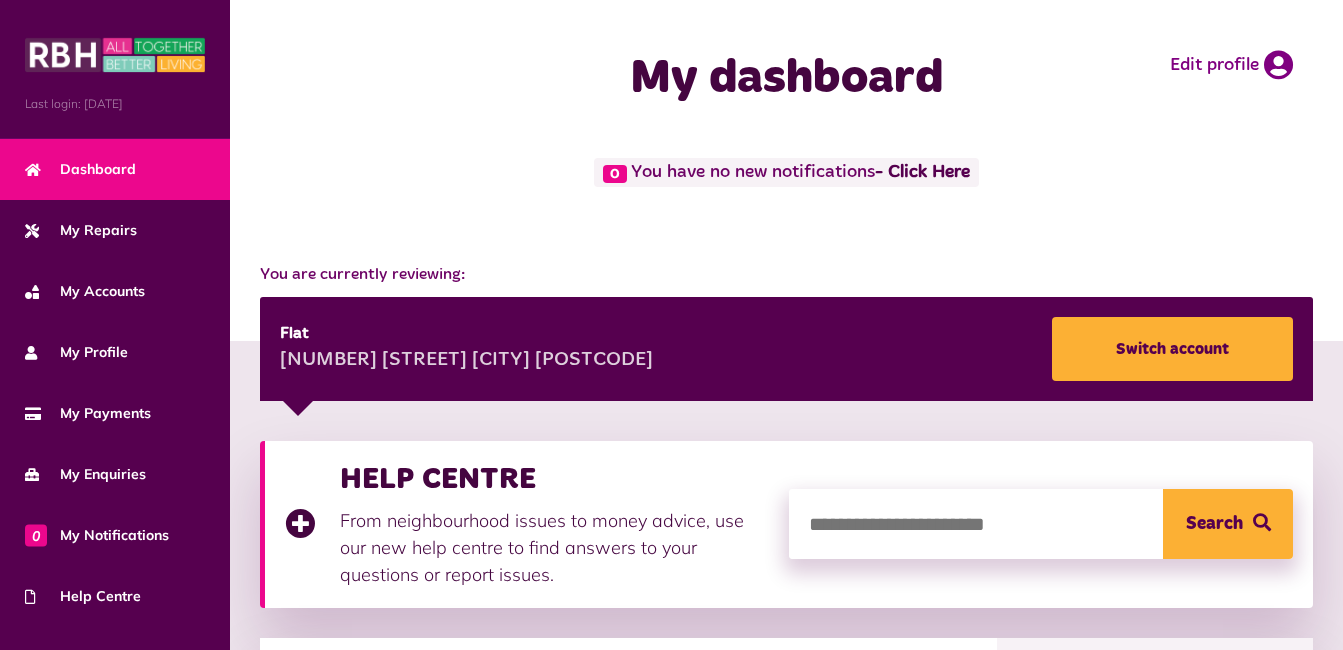 scroll, scrollTop: 0, scrollLeft: 0, axis: both 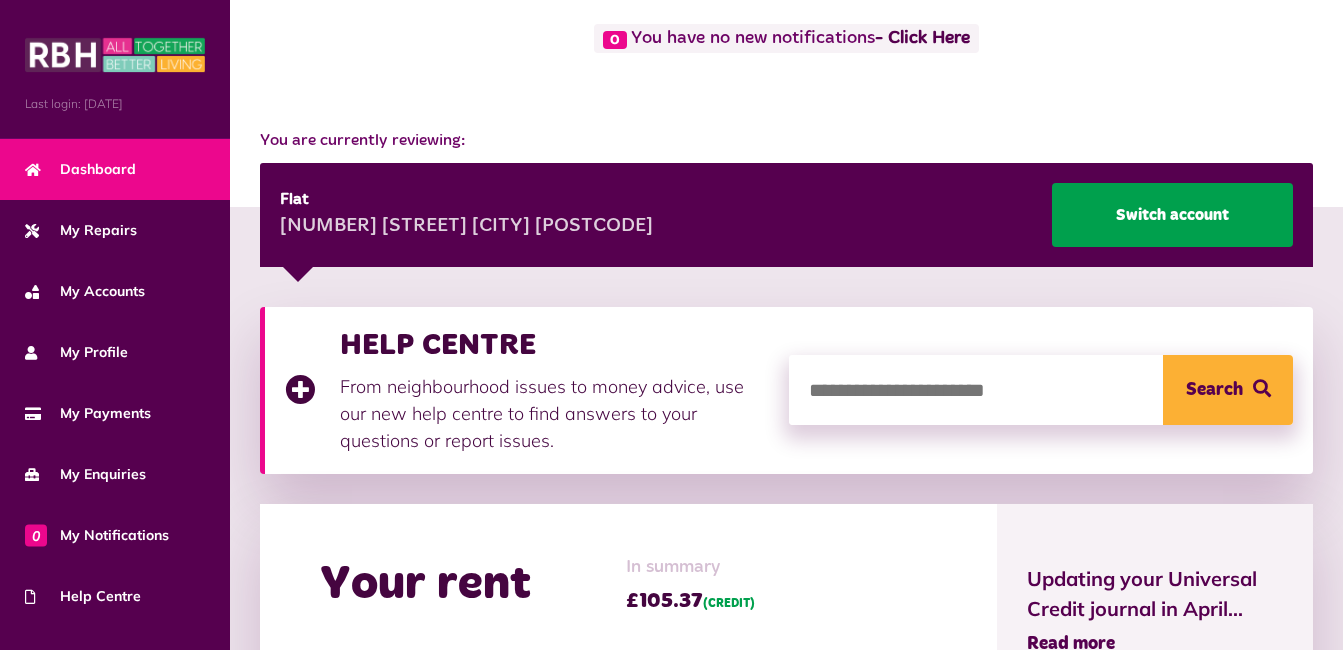 click on "Switch account" at bounding box center (1172, 215) 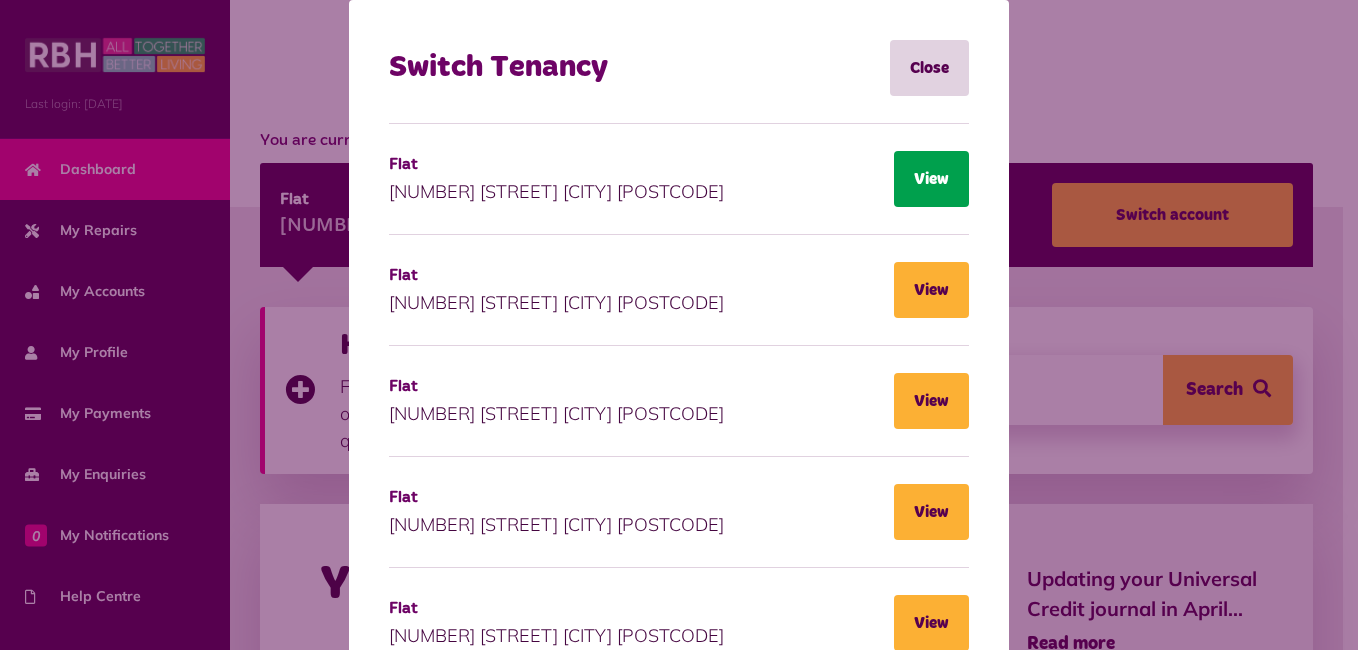 click on "View" at bounding box center [931, 179] 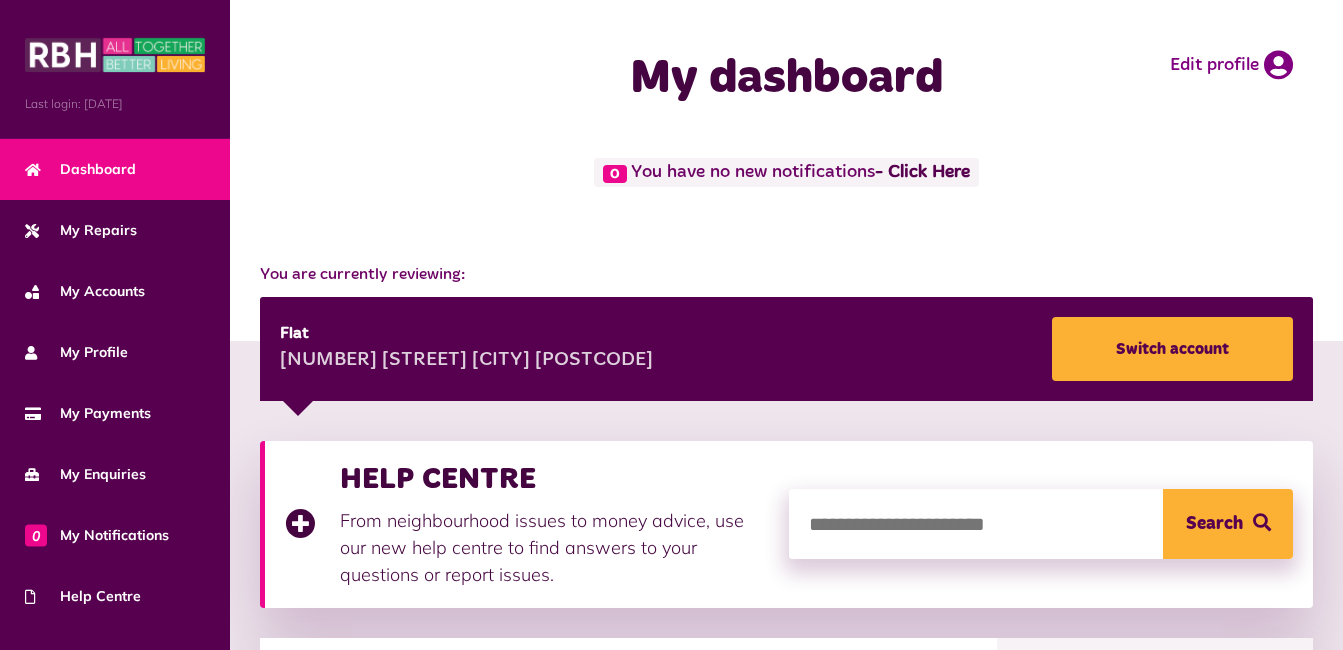scroll, scrollTop: 0, scrollLeft: 0, axis: both 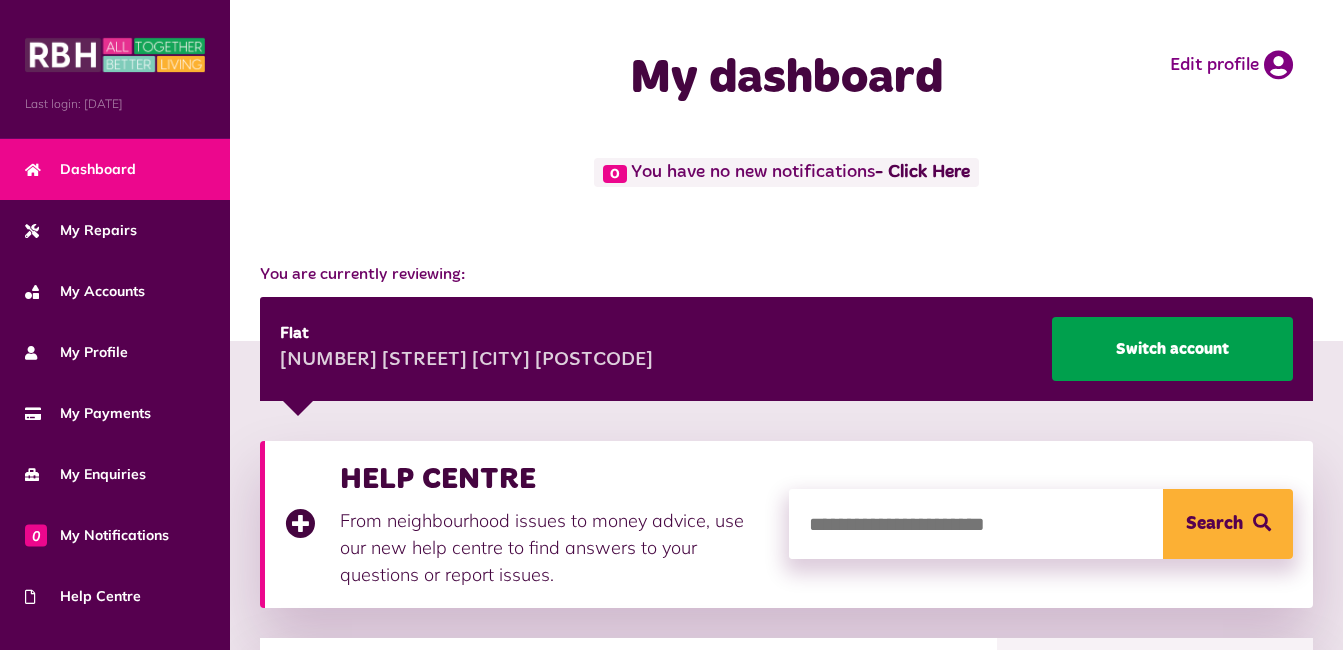 click on "Switch account" at bounding box center [1172, 349] 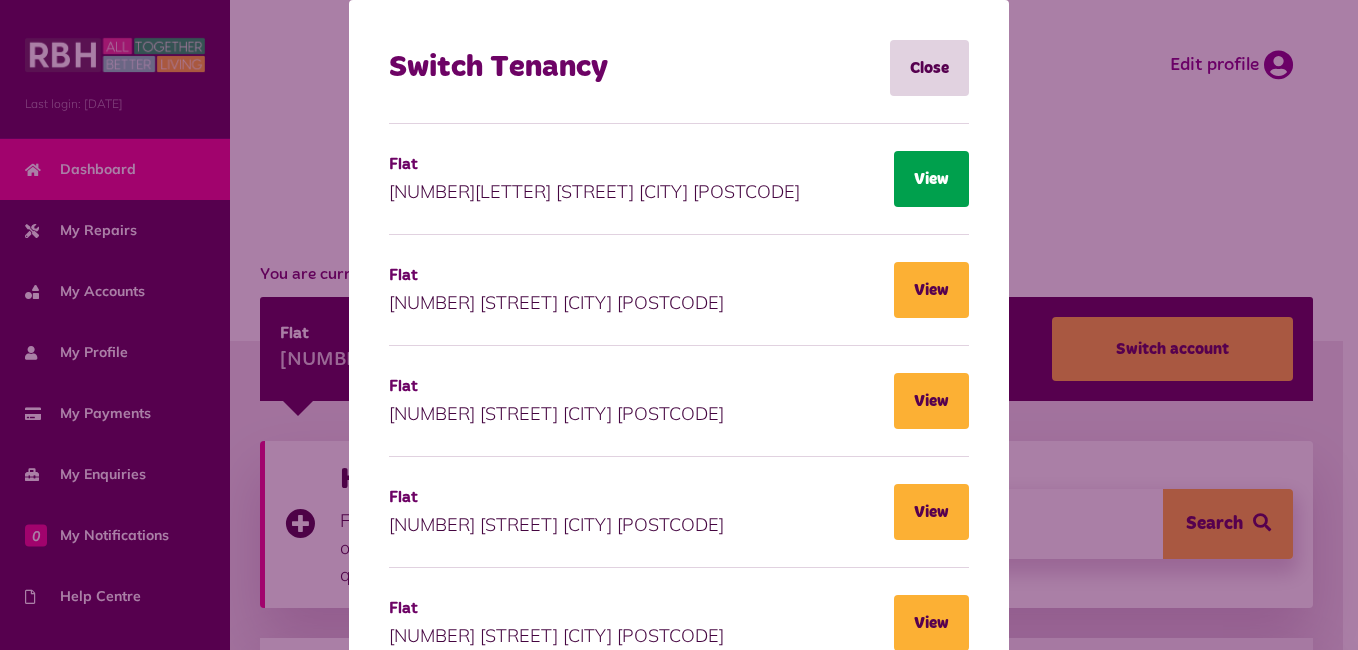click on "View" at bounding box center [931, 179] 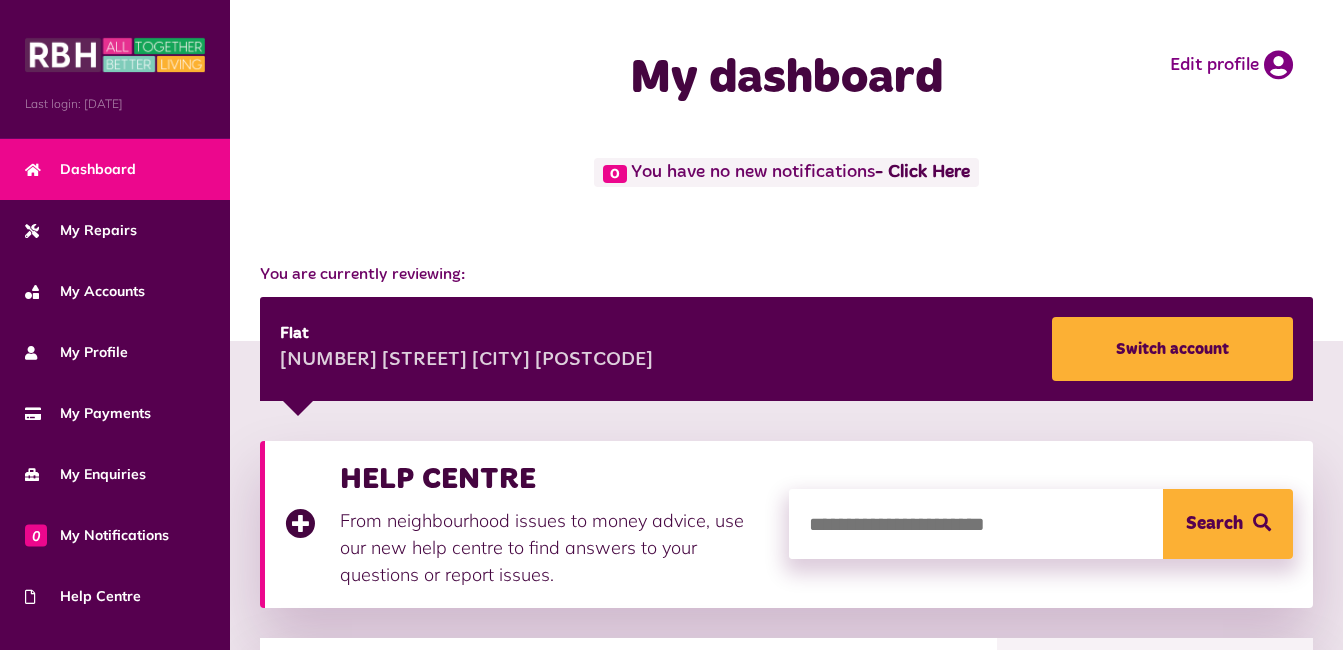 scroll, scrollTop: 0, scrollLeft: 0, axis: both 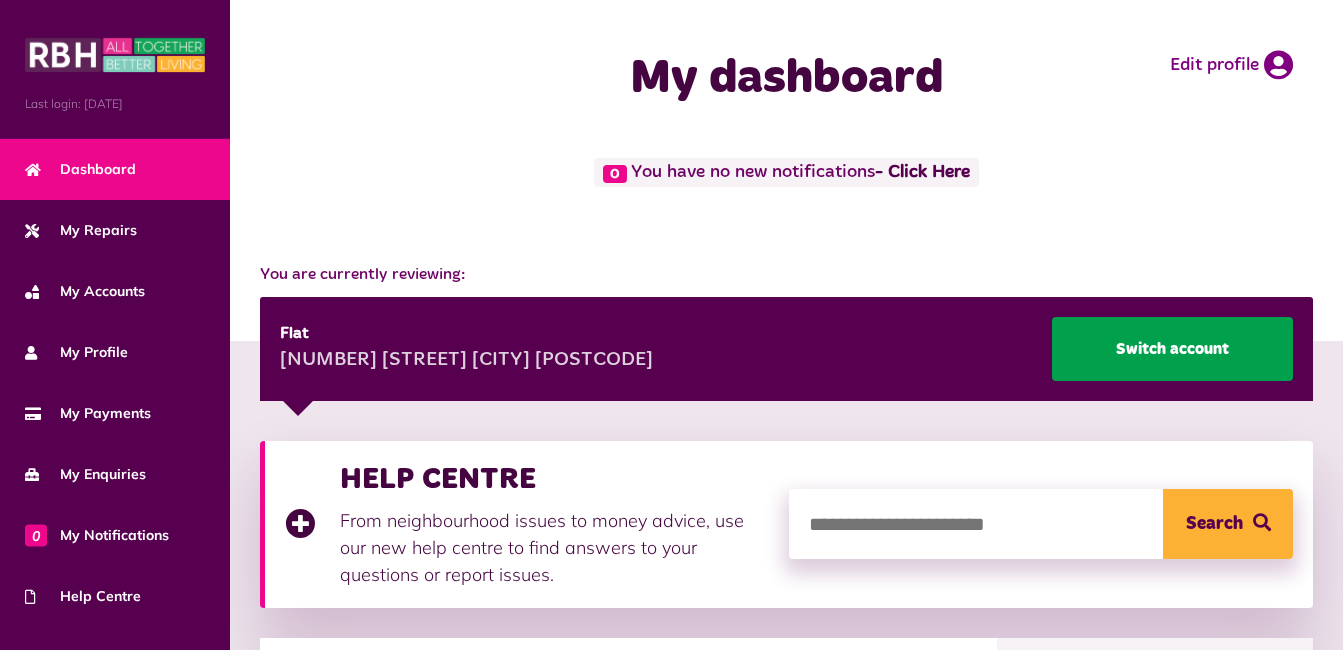 click on "Switch account" at bounding box center (1172, 349) 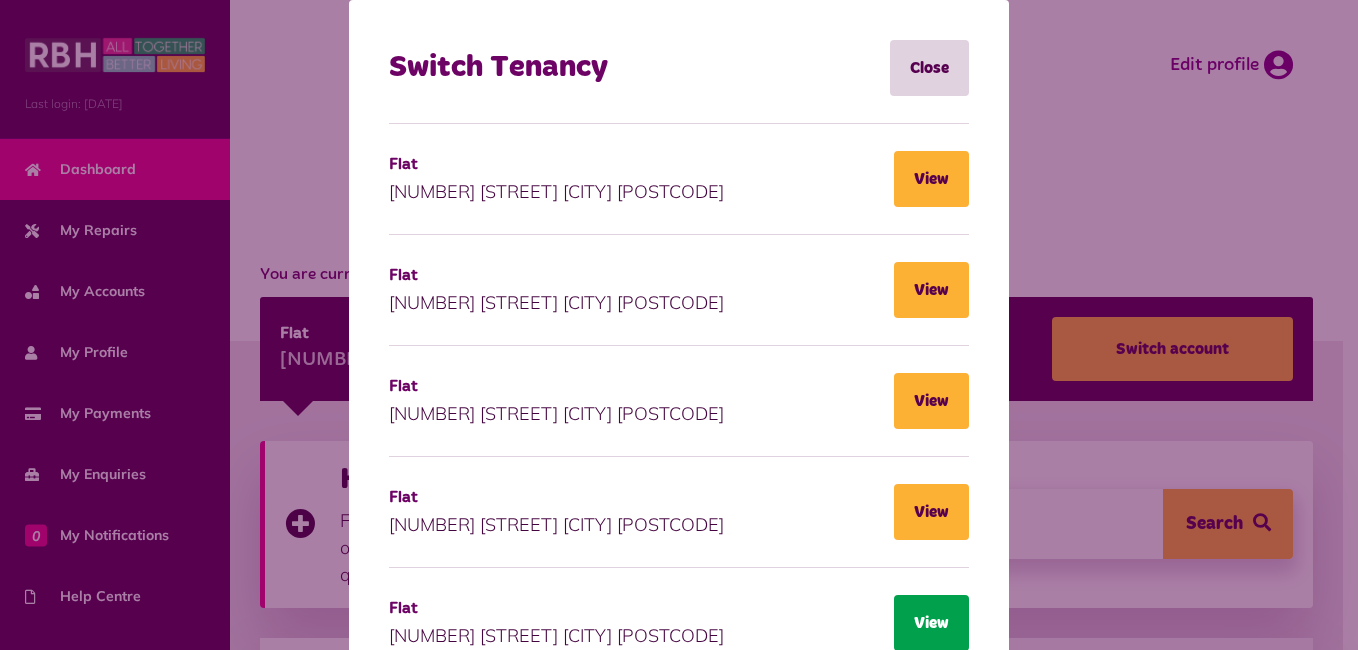 click on "View" at bounding box center [931, 179] 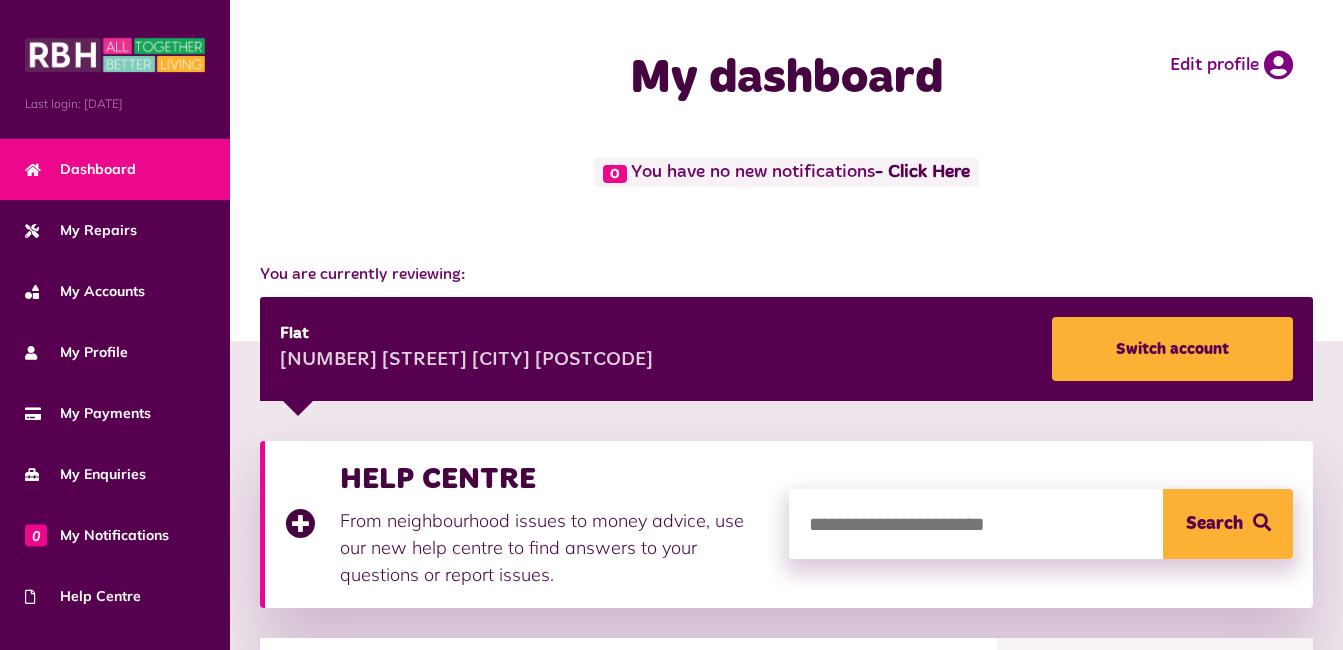 scroll, scrollTop: 0, scrollLeft: 0, axis: both 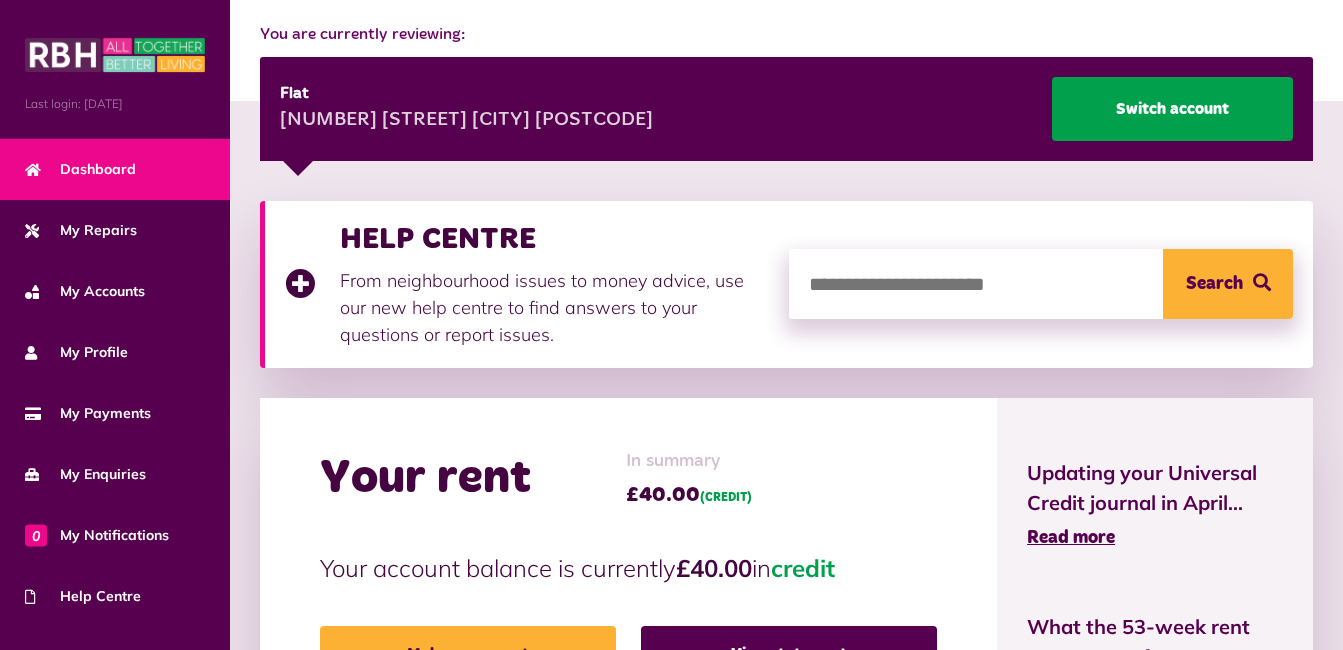 click on "Switch account" at bounding box center (1172, 109) 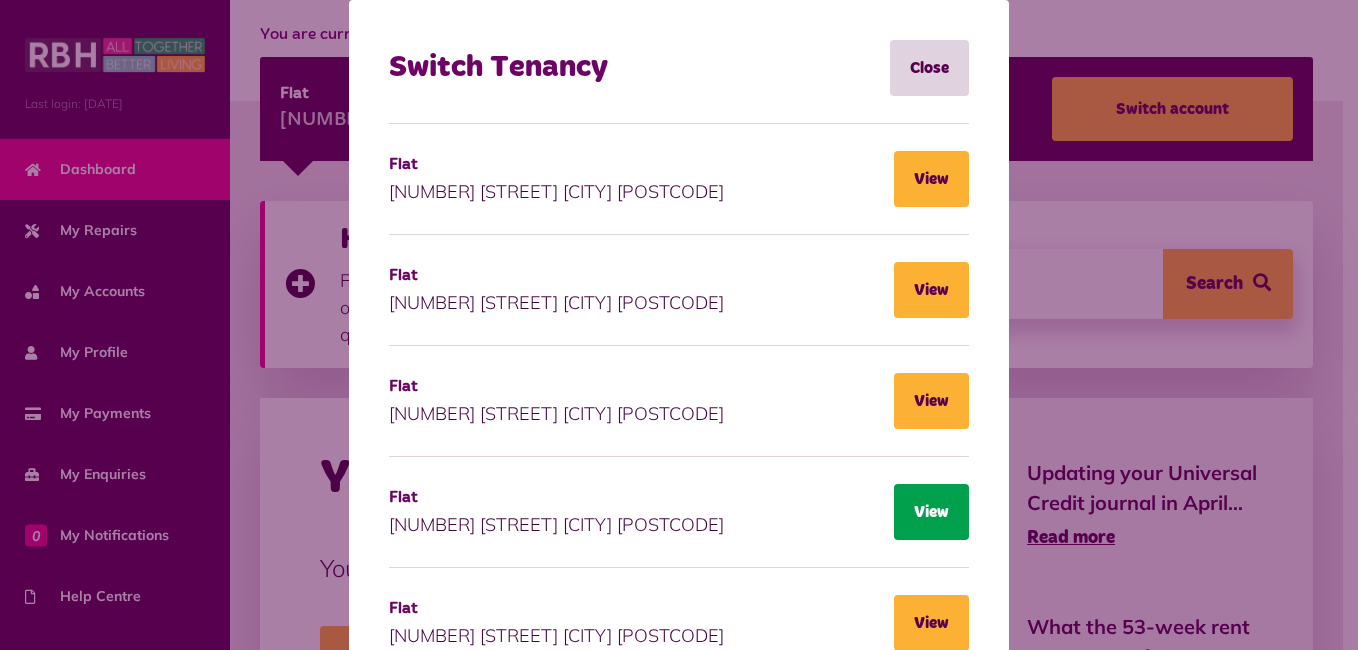 click on "View" at bounding box center [931, 179] 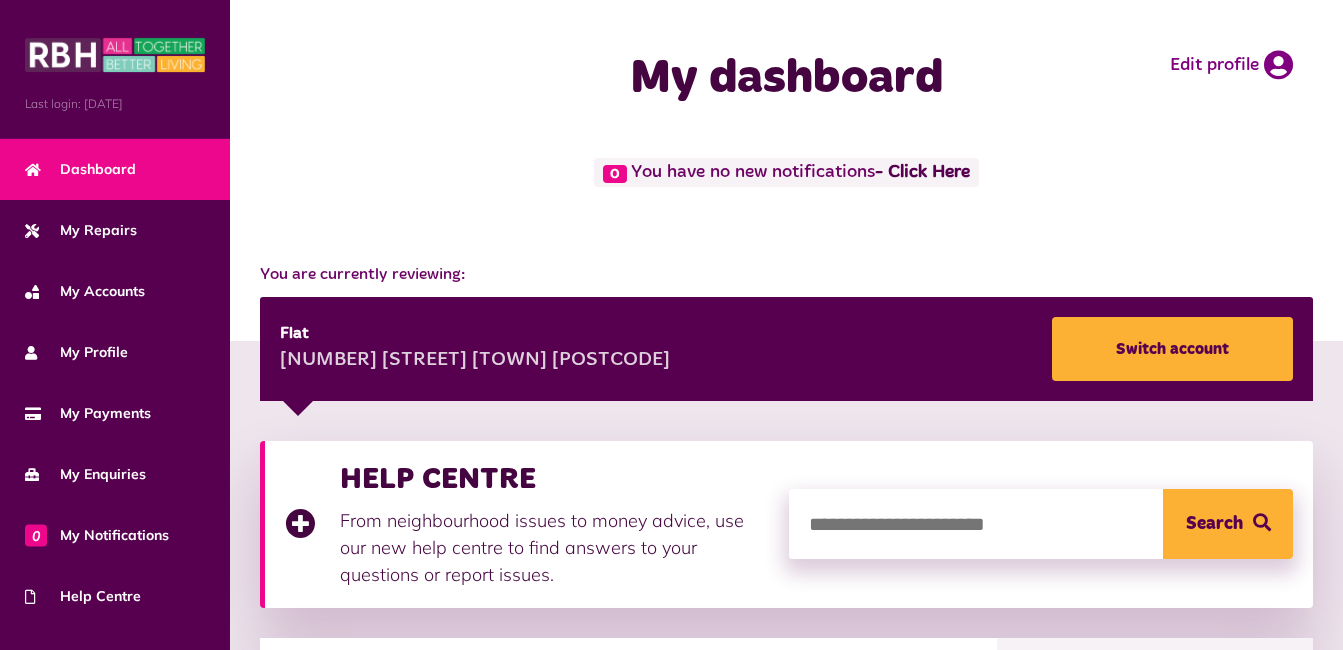 scroll, scrollTop: 0, scrollLeft: 0, axis: both 